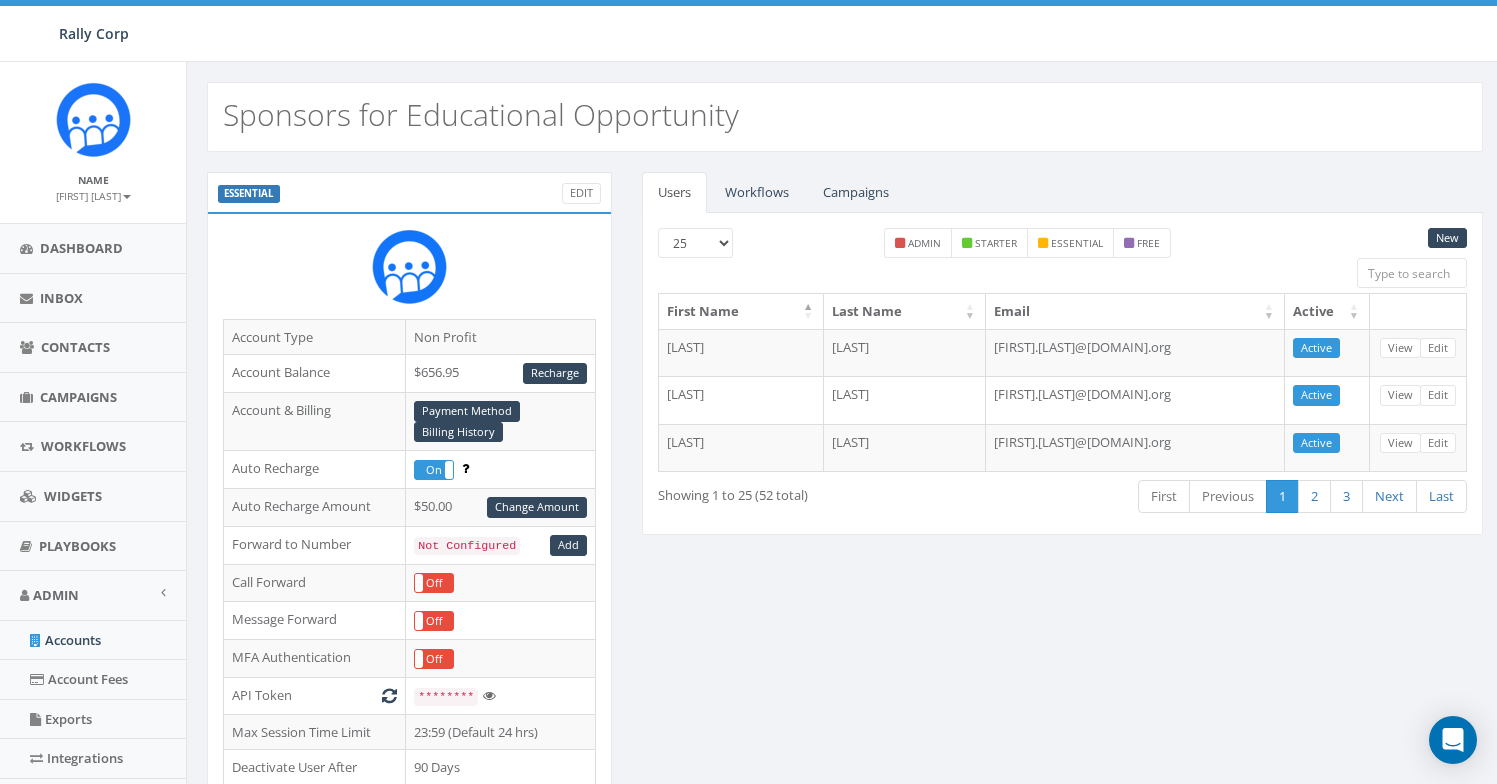 scroll, scrollTop: 0, scrollLeft: 0, axis: both 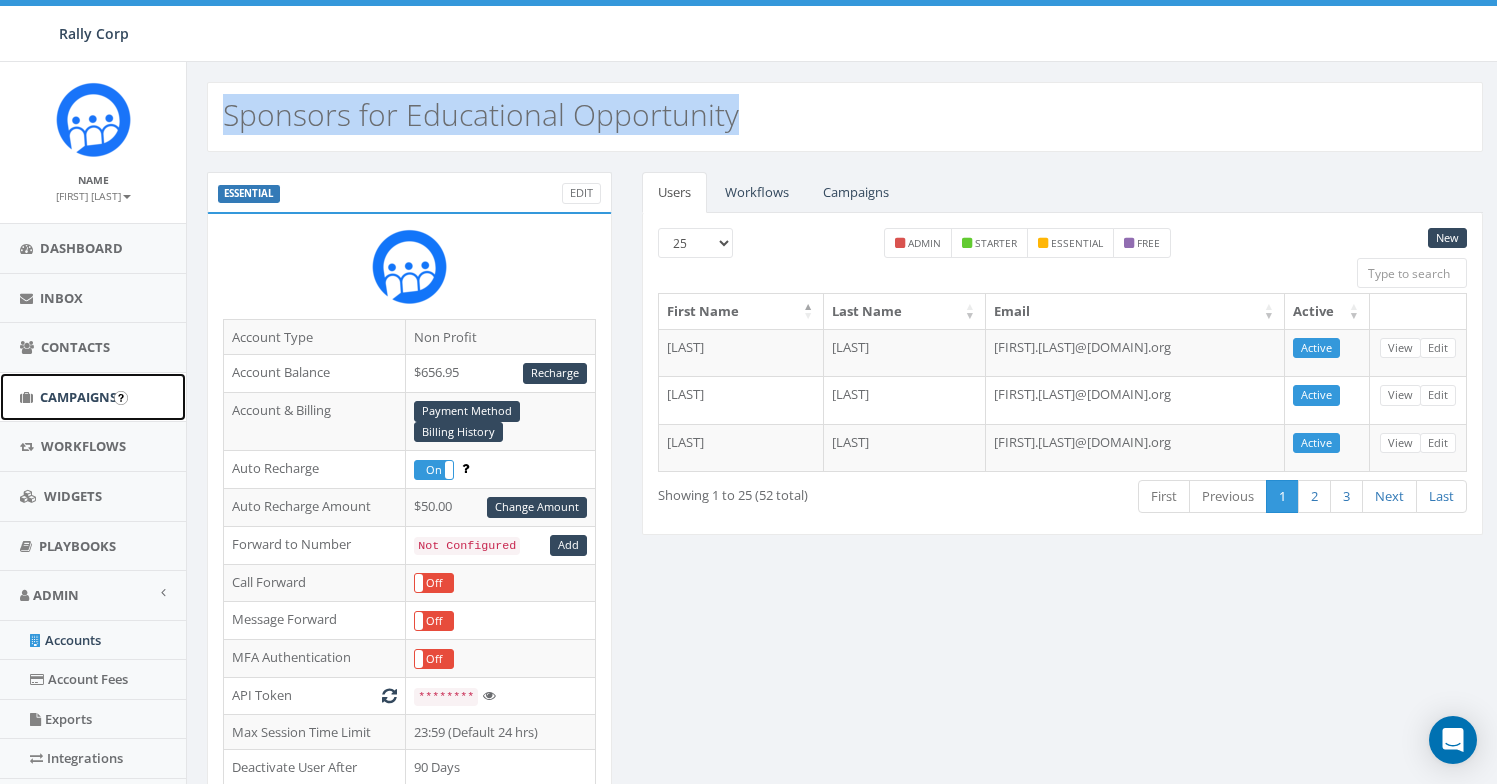 click on "Campaigns" at bounding box center [93, 397] 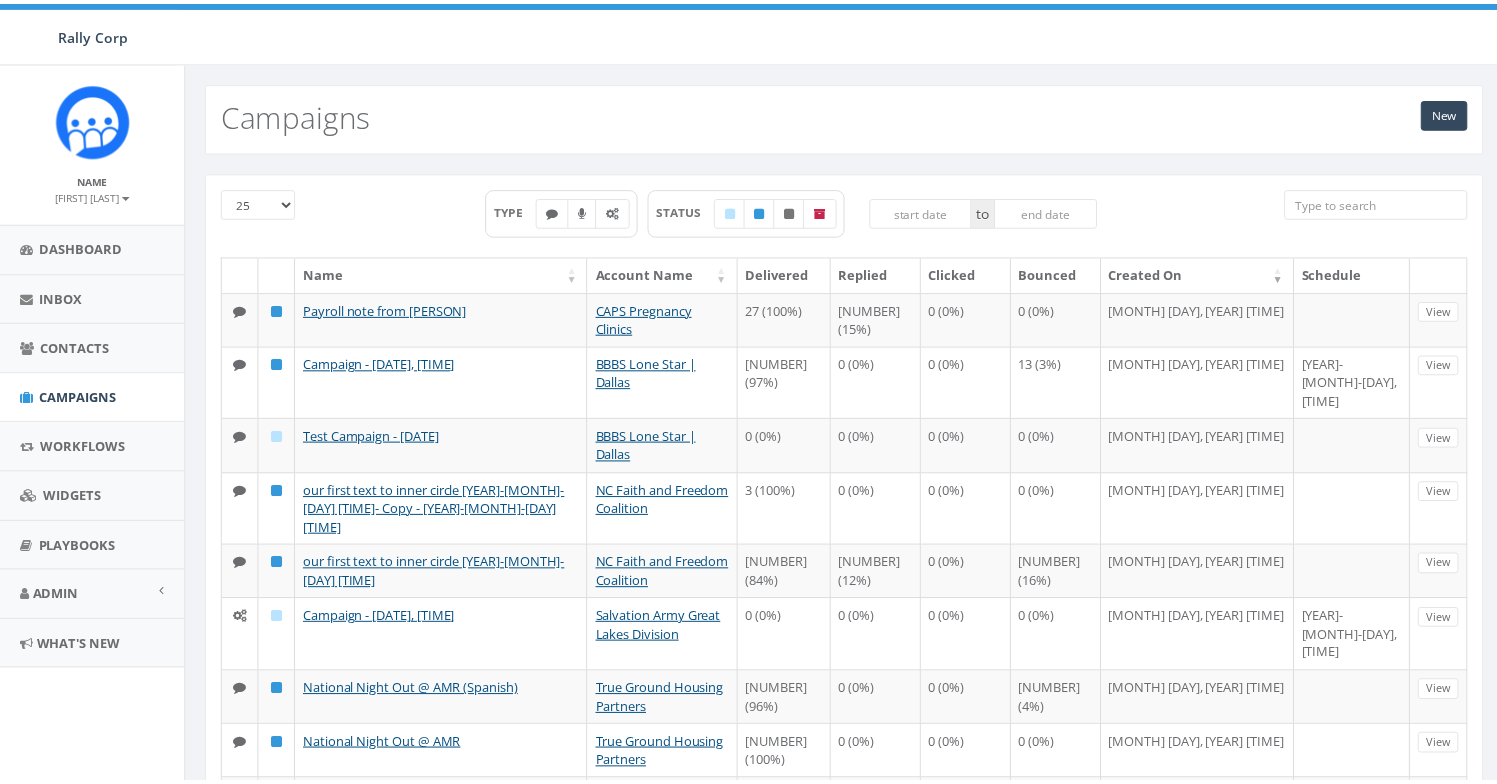scroll, scrollTop: 0, scrollLeft: 0, axis: both 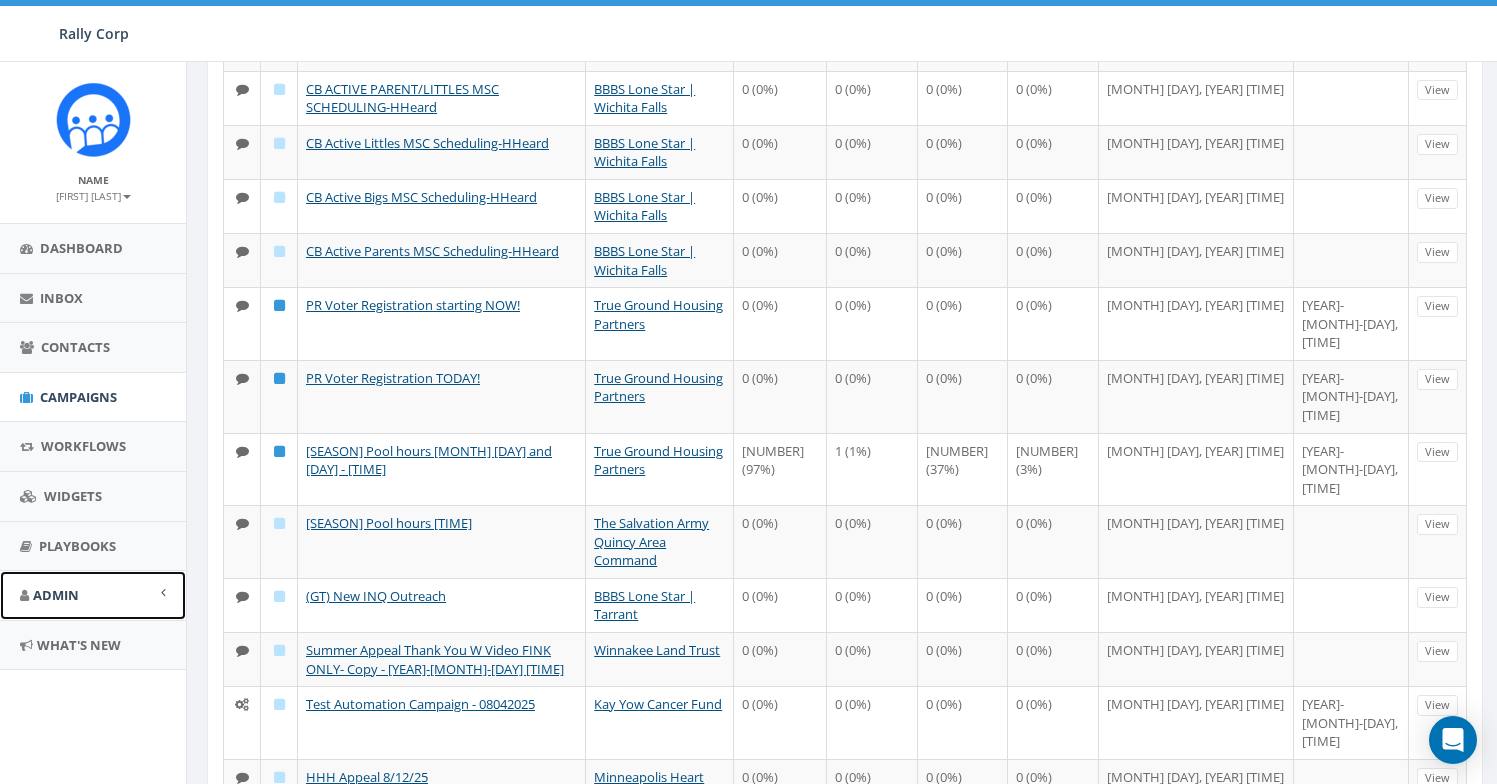 click on "Admin" at bounding box center (56, 595) 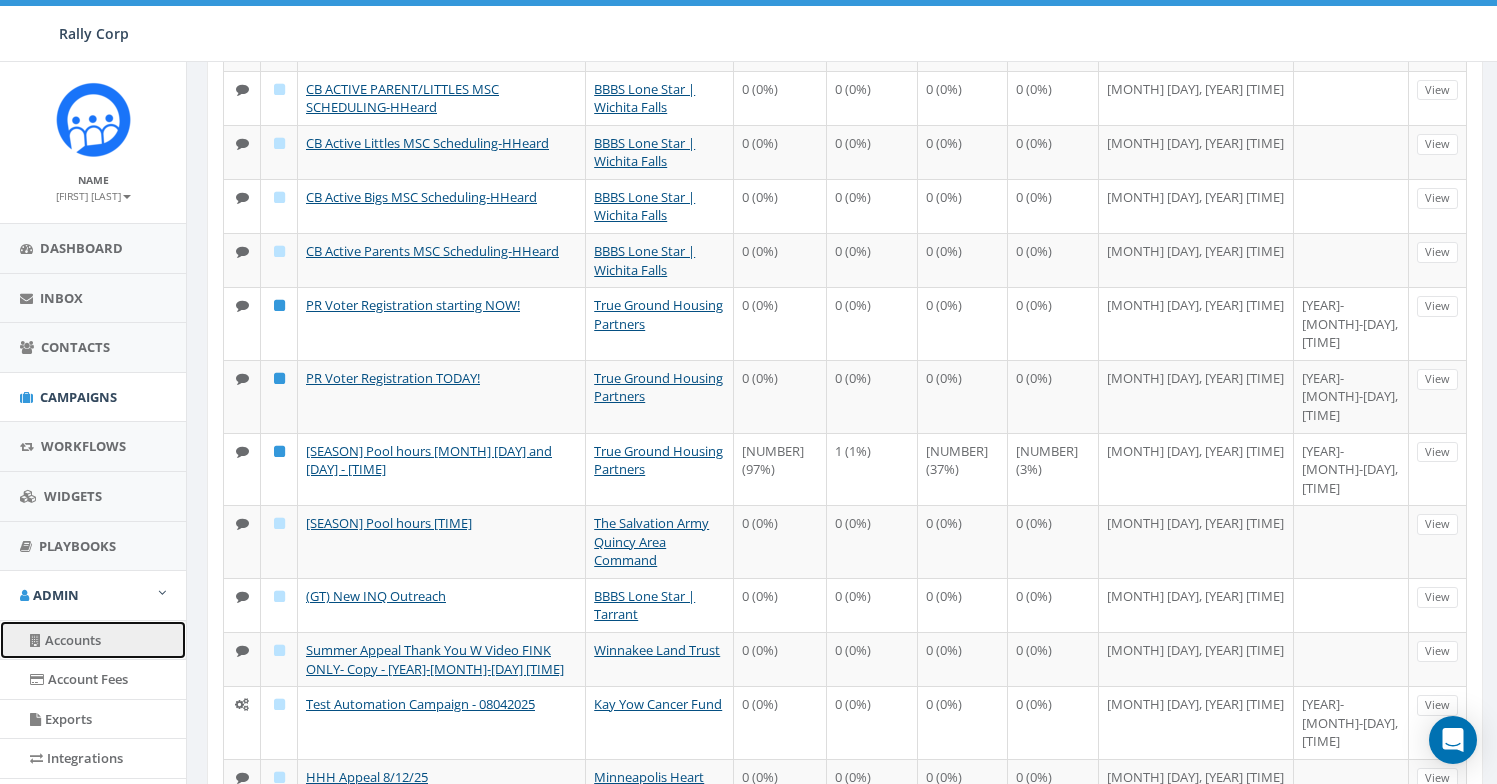 click on "Accounts" at bounding box center [93, 640] 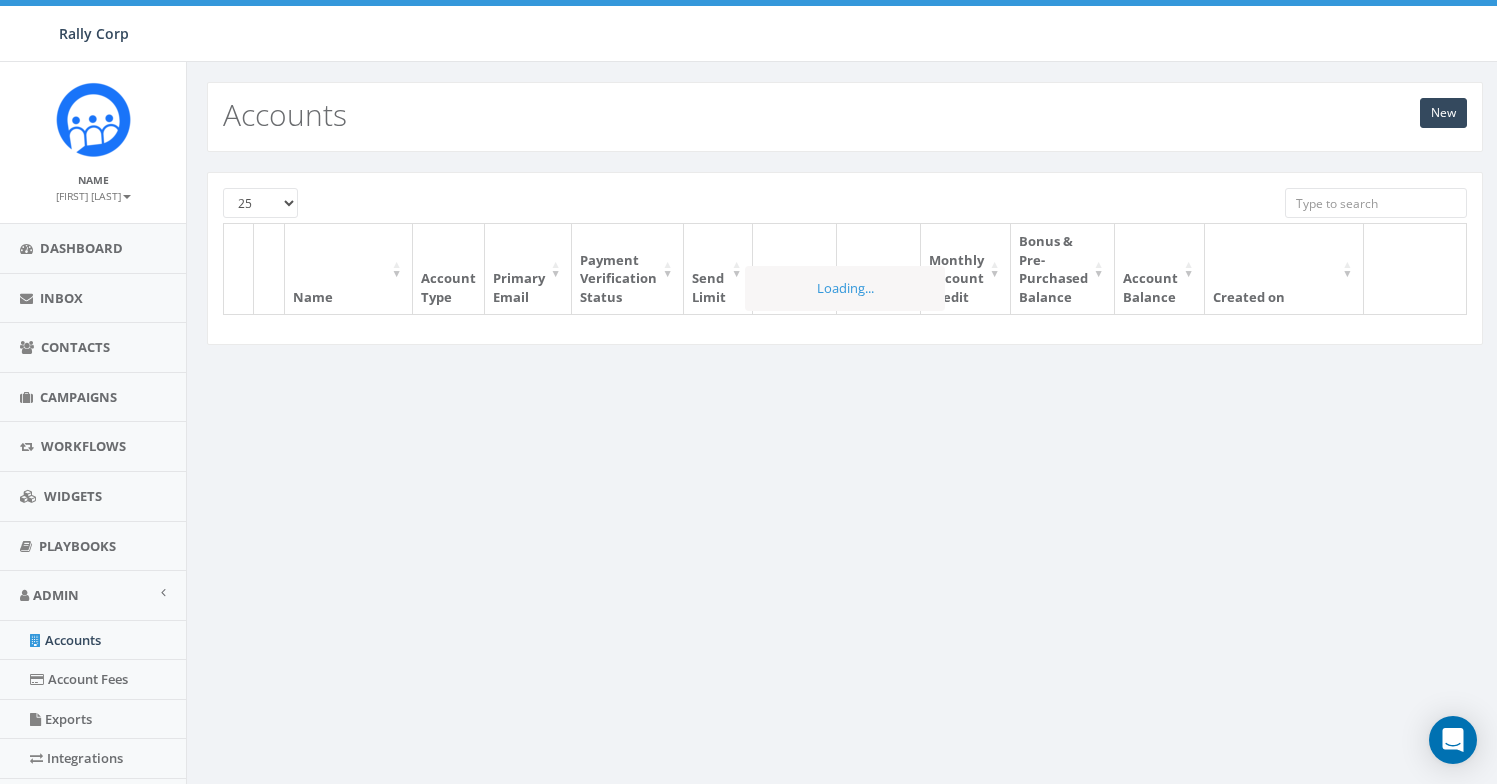 scroll, scrollTop: 0, scrollLeft: 0, axis: both 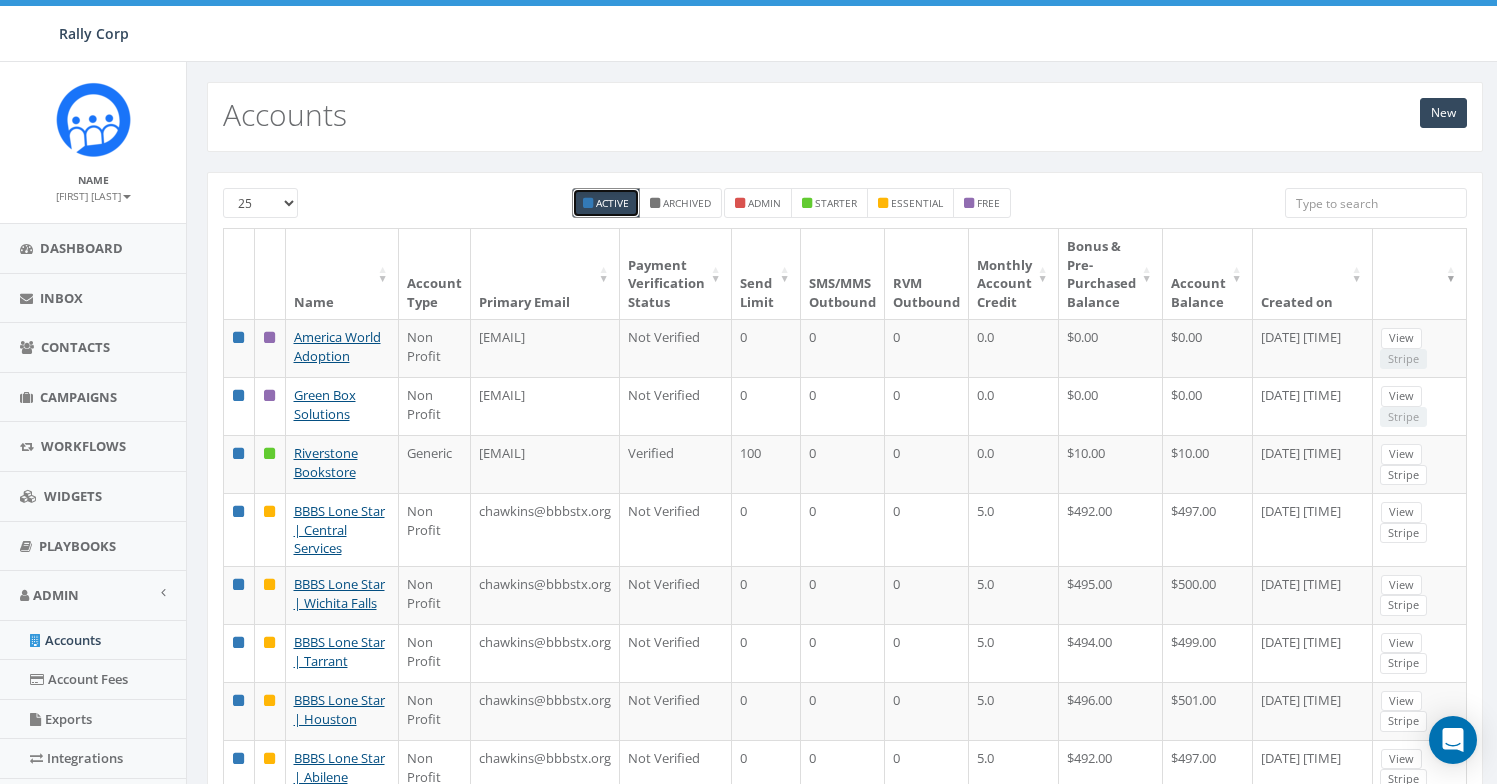 click at bounding box center [1376, 203] 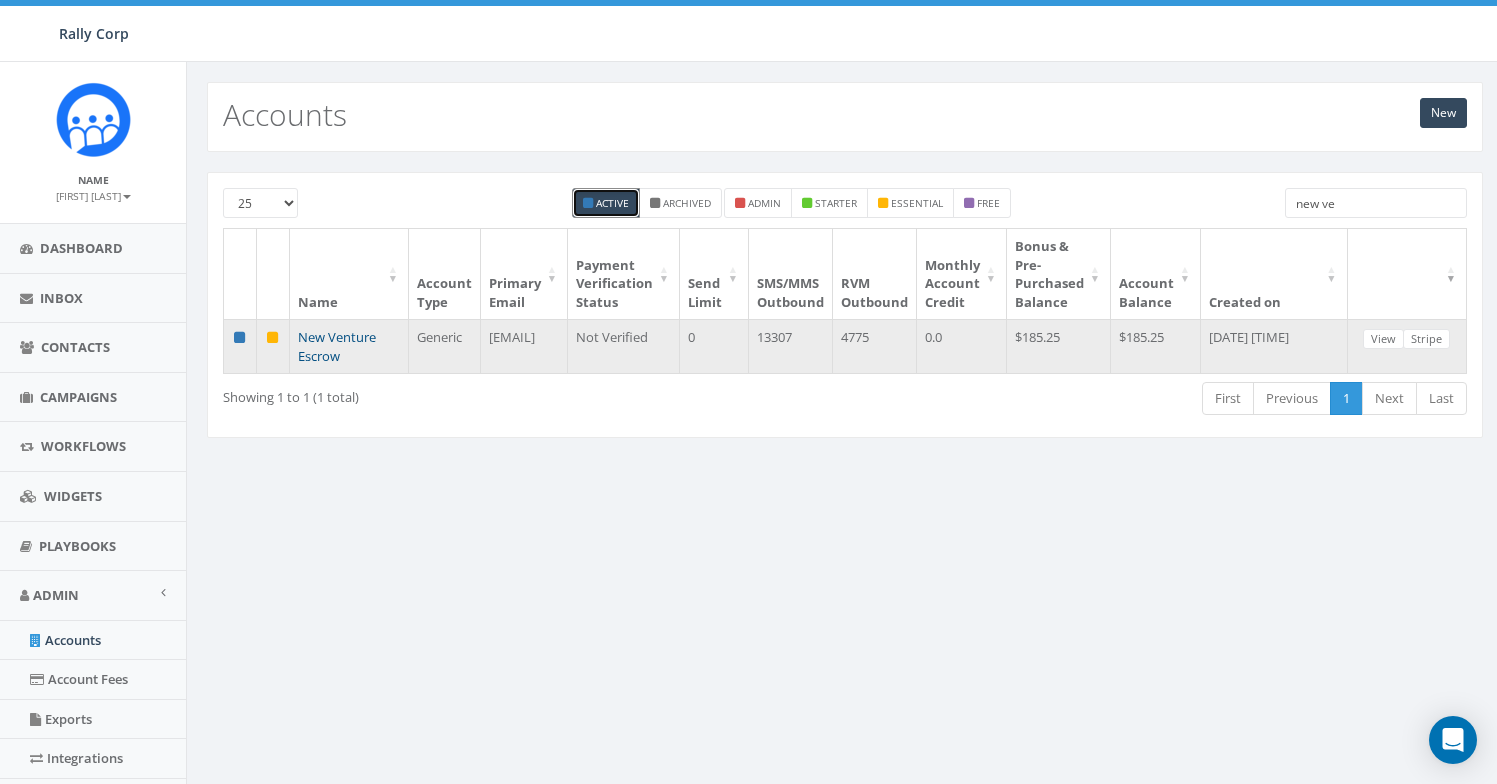 type on "new ve" 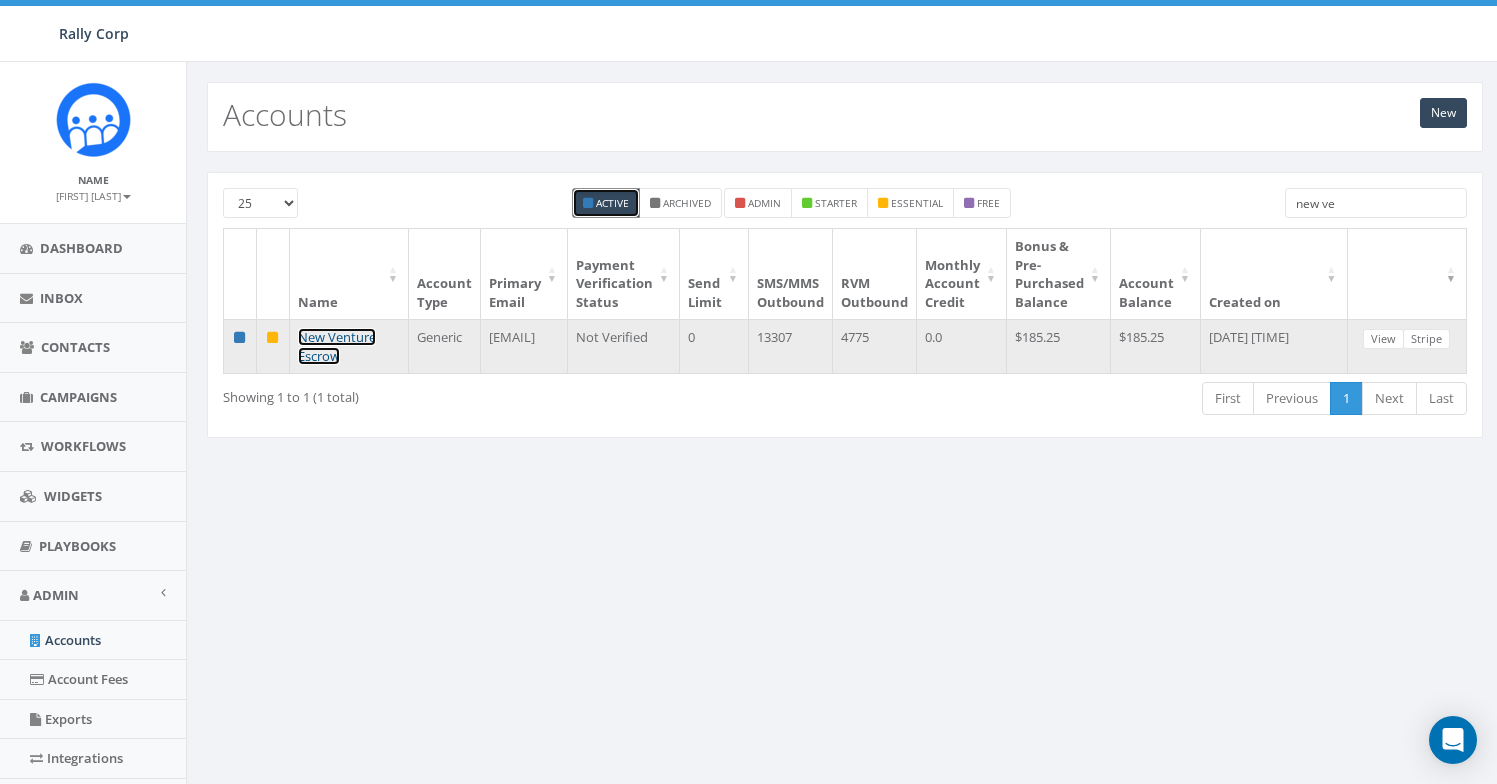 click on "New Venture Escrow" at bounding box center (337, 346) 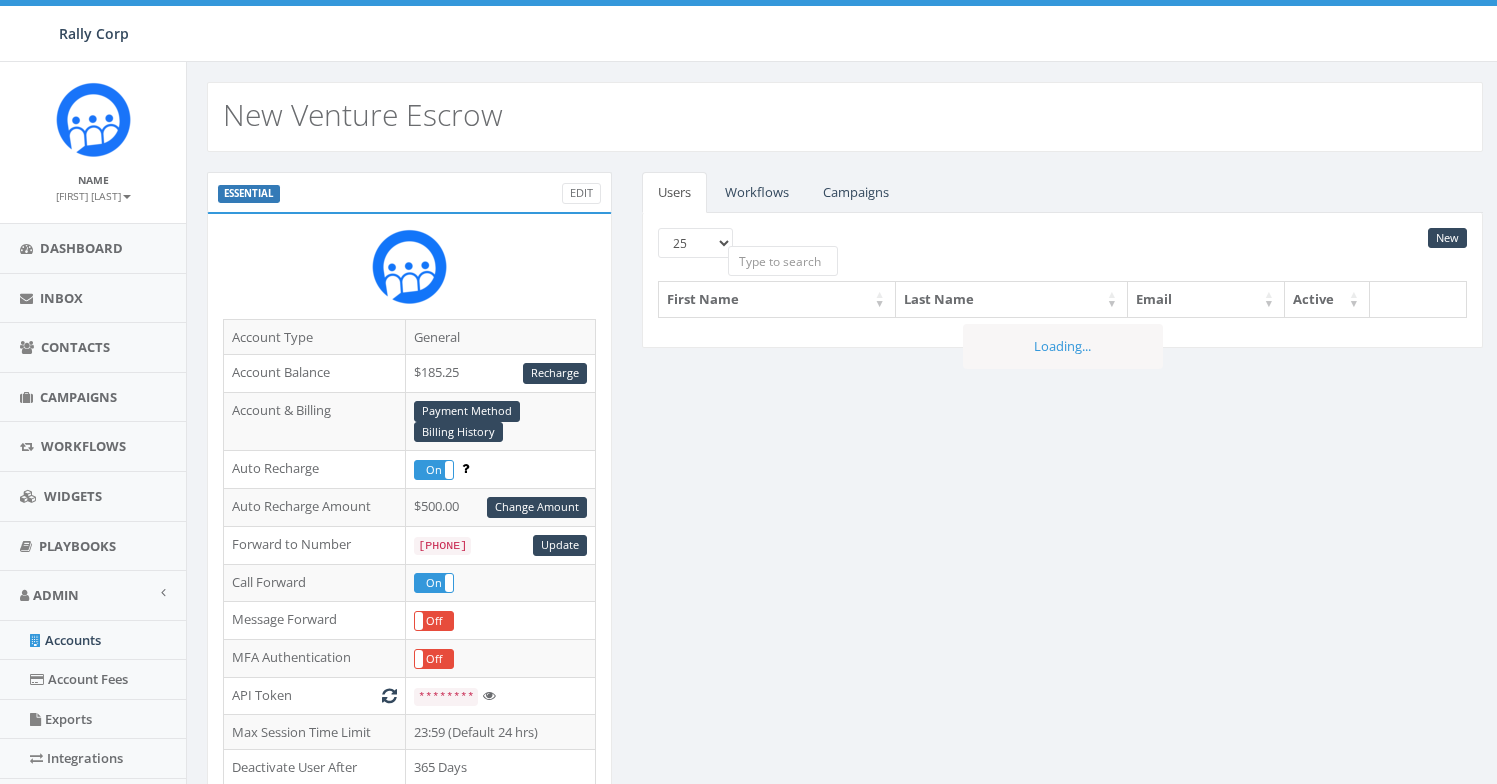 scroll, scrollTop: 0, scrollLeft: 0, axis: both 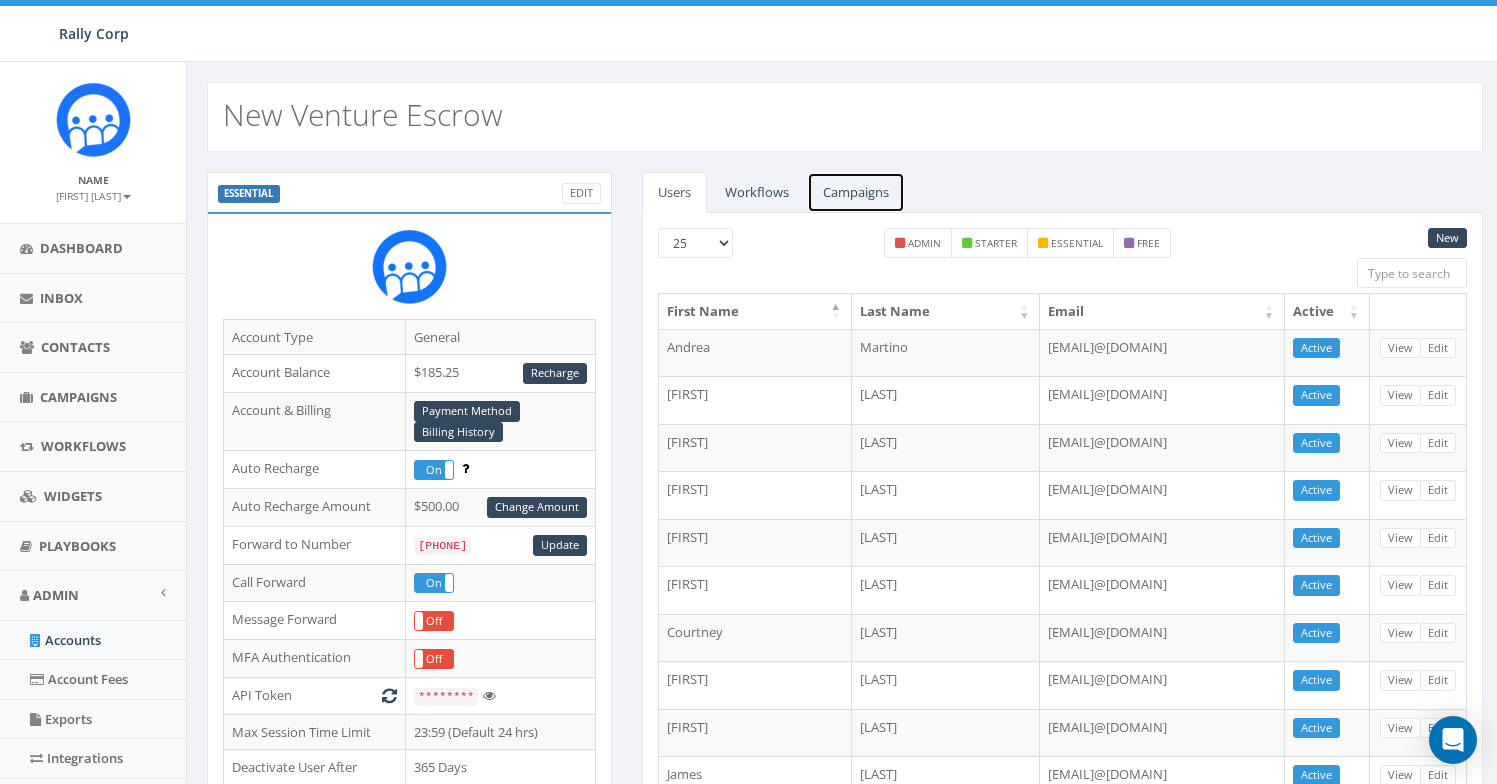 click on "Campaigns" at bounding box center (856, 192) 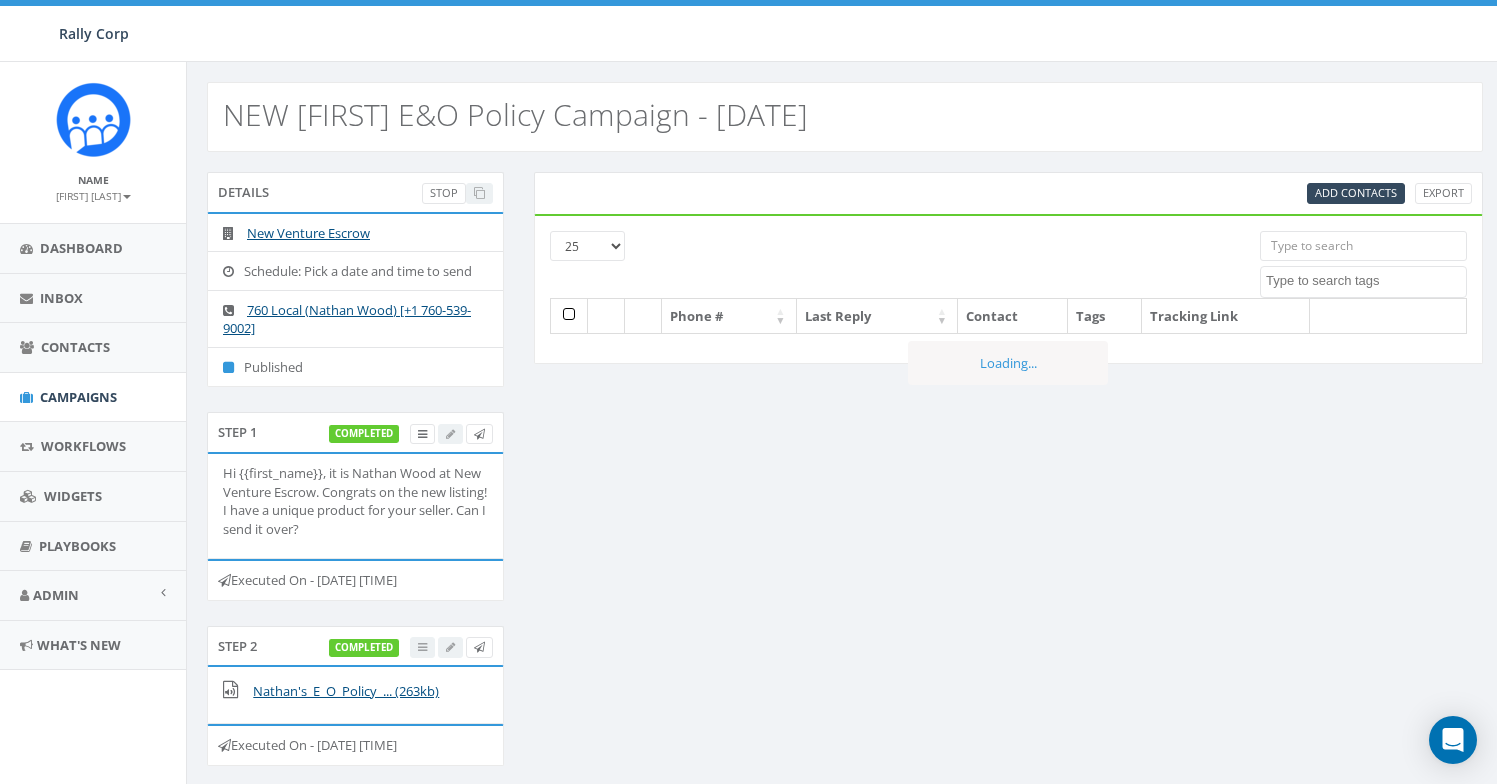 select 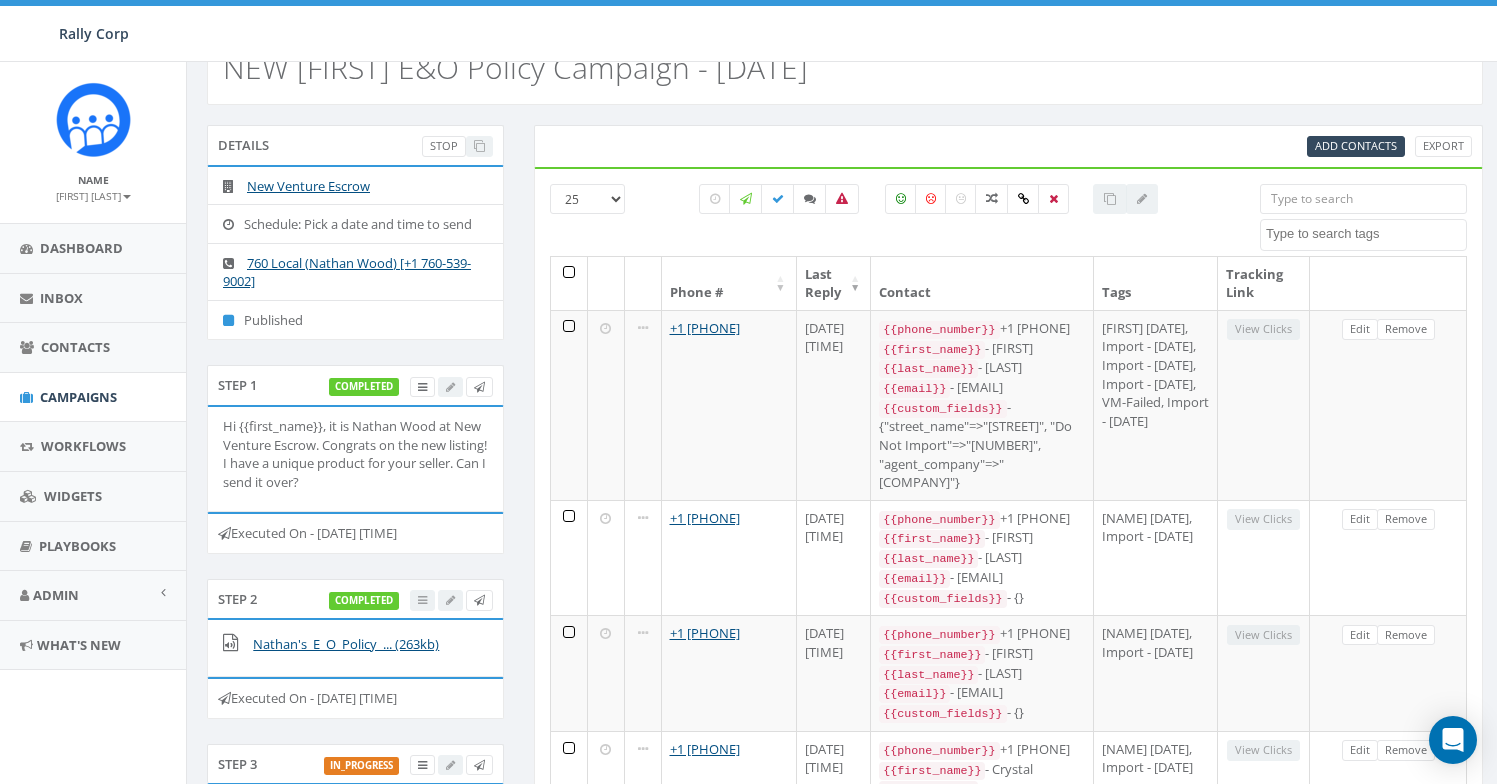 scroll, scrollTop: 0, scrollLeft: 0, axis: both 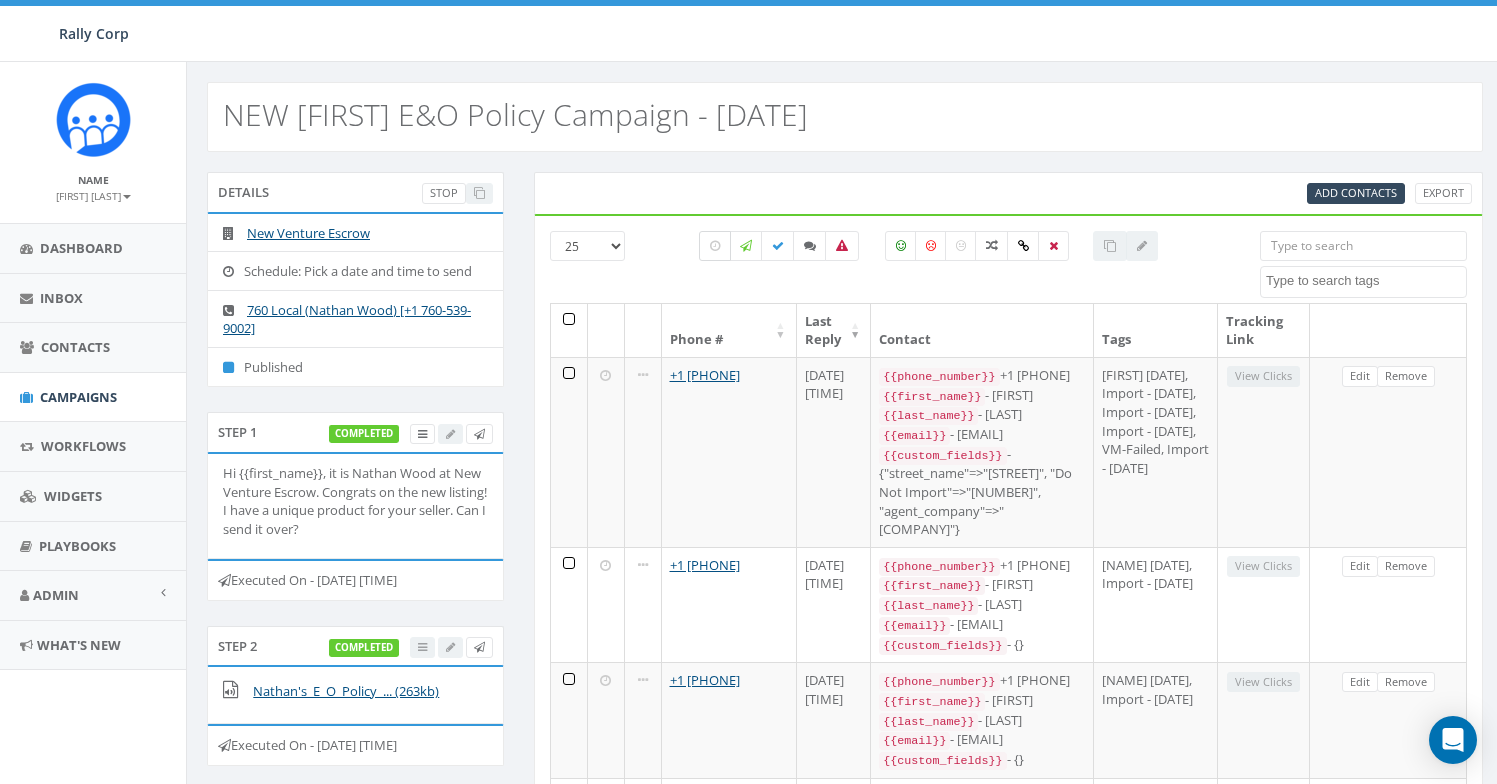 click at bounding box center [715, 246] 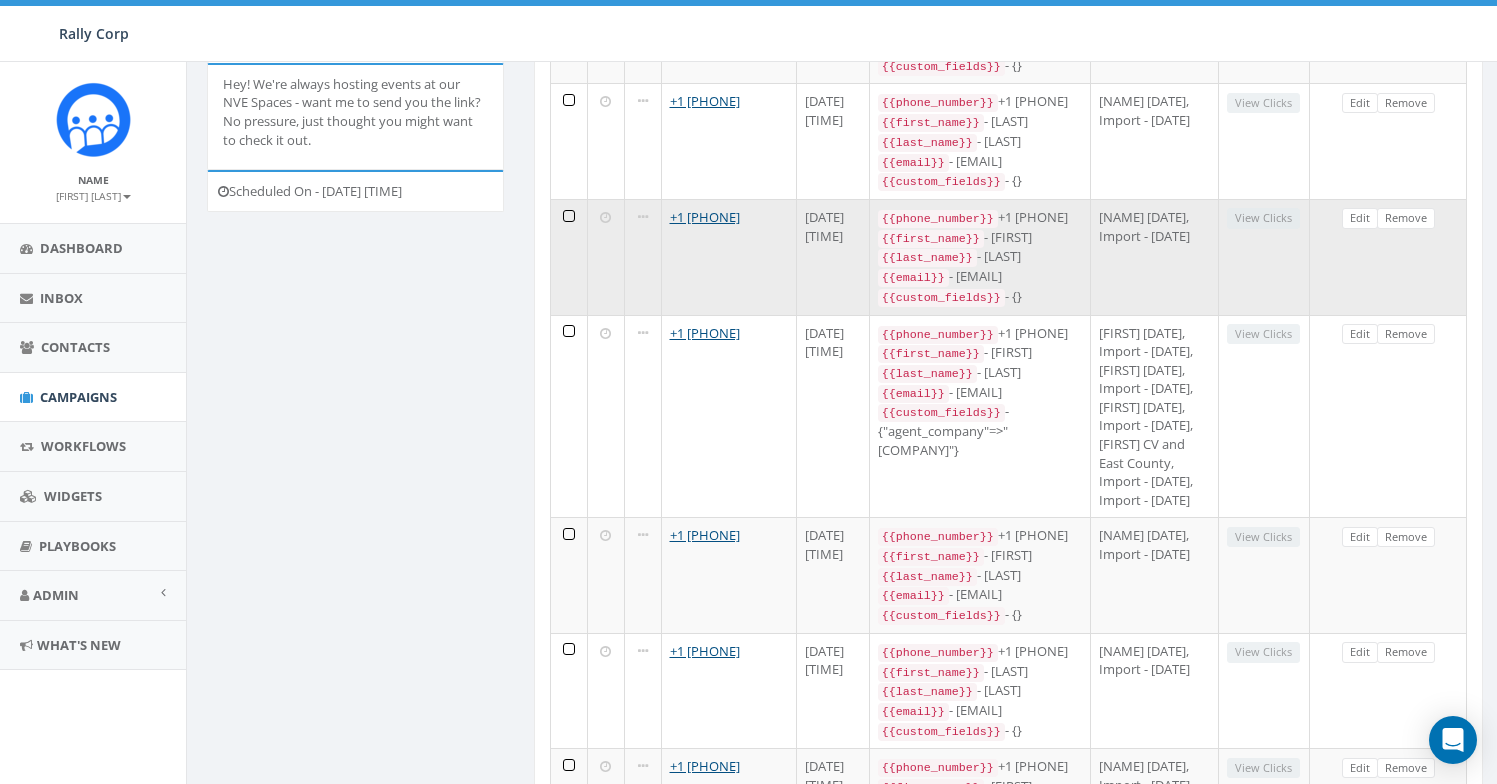 scroll, scrollTop: 0, scrollLeft: 0, axis: both 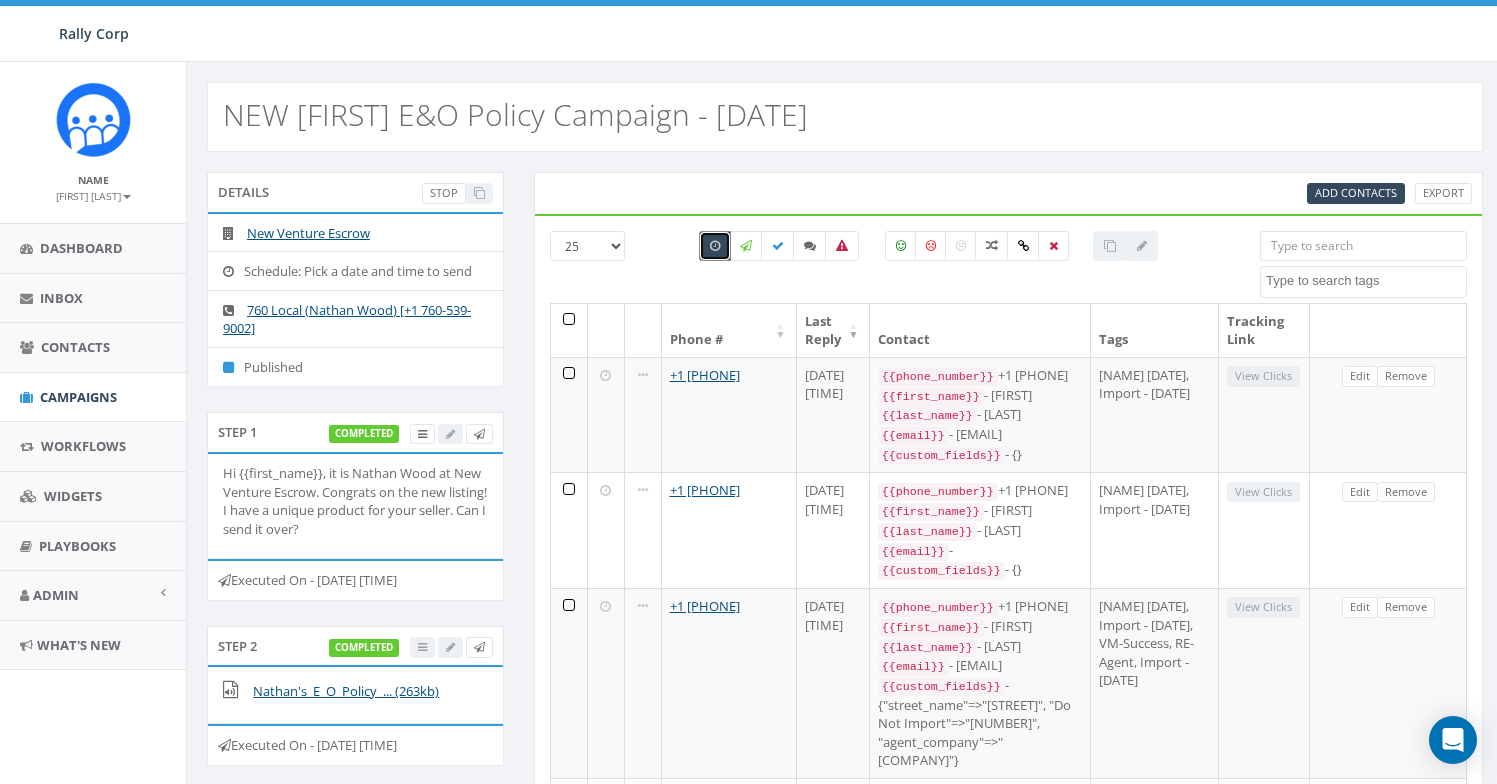 click at bounding box center (715, 246) 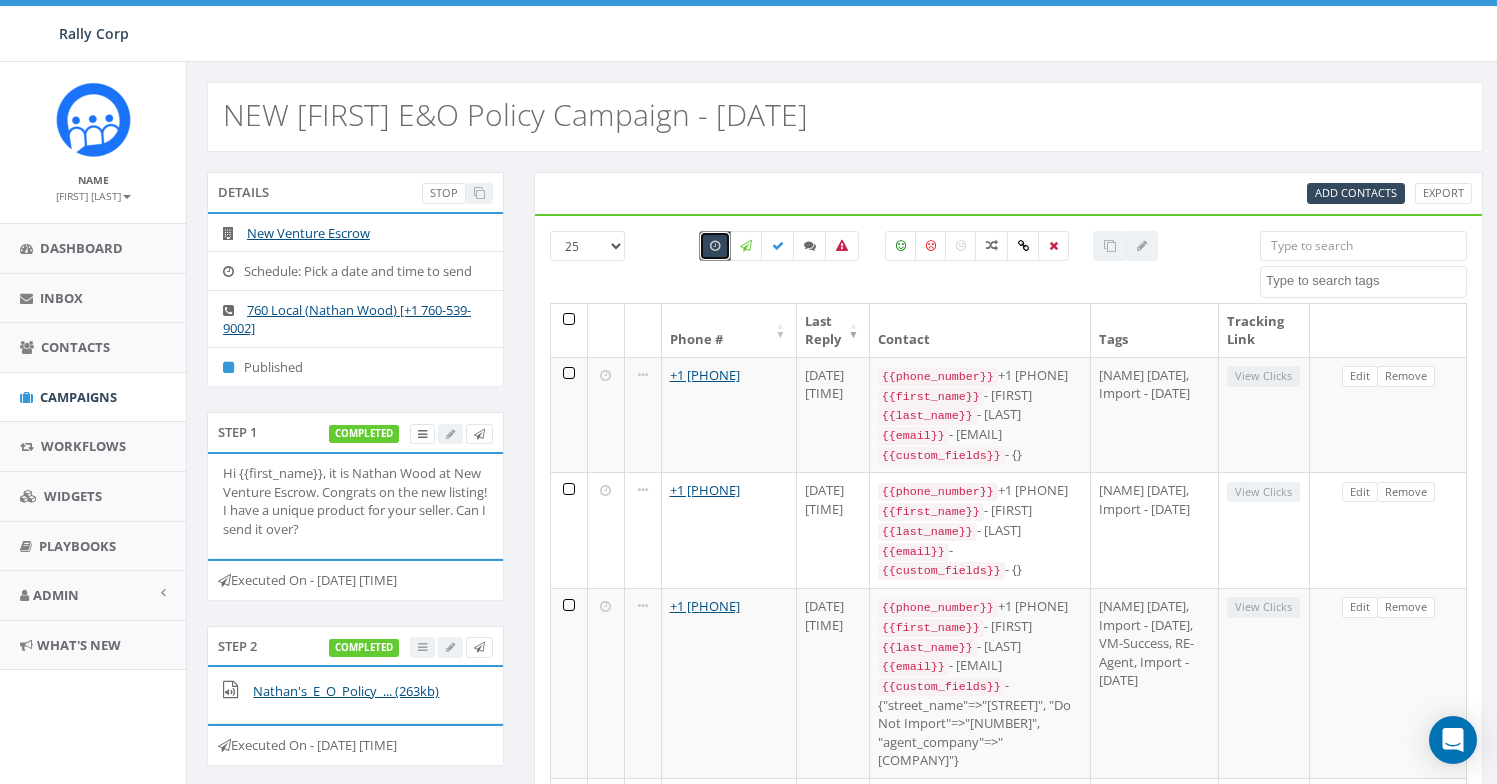 checkbox on "false" 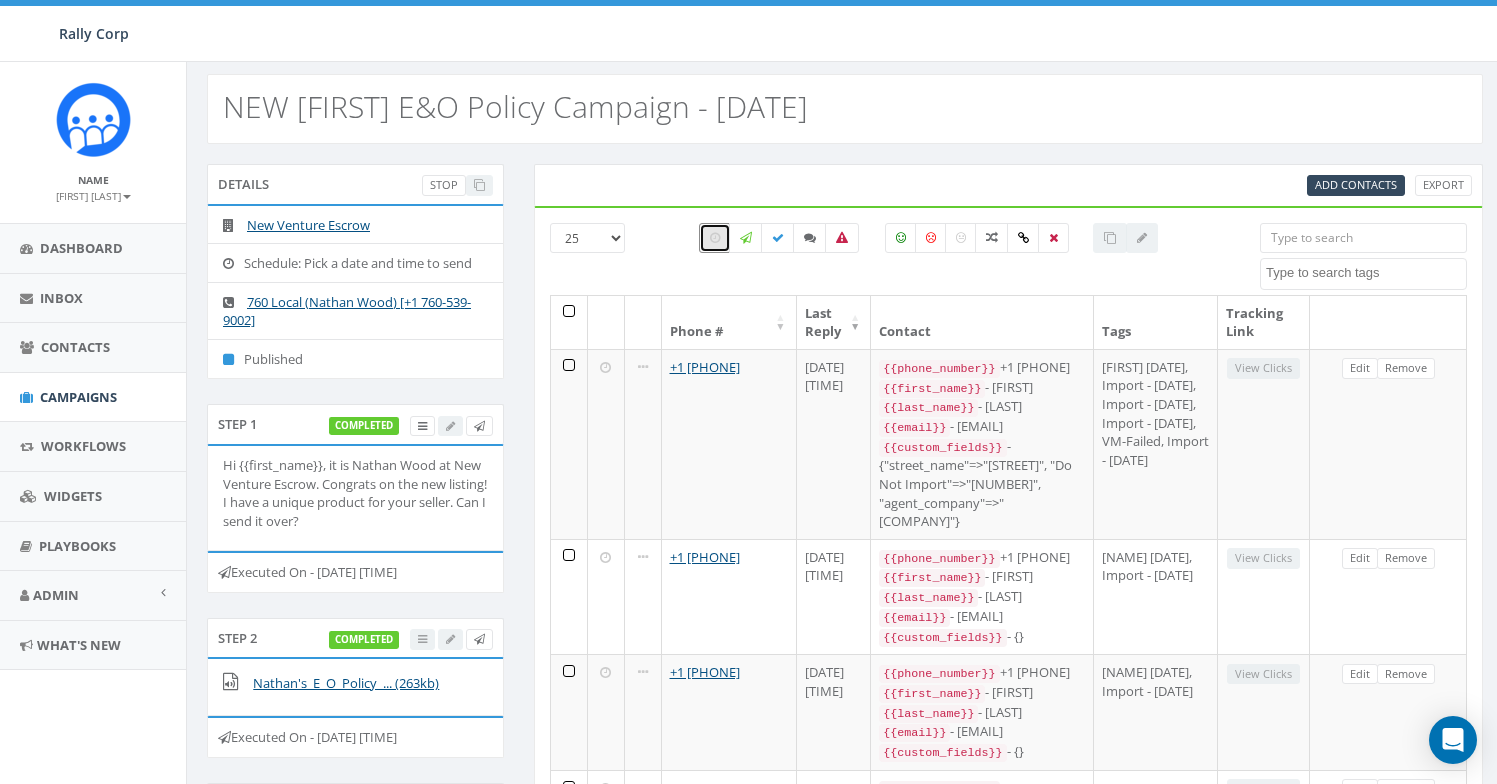 scroll, scrollTop: 0, scrollLeft: 0, axis: both 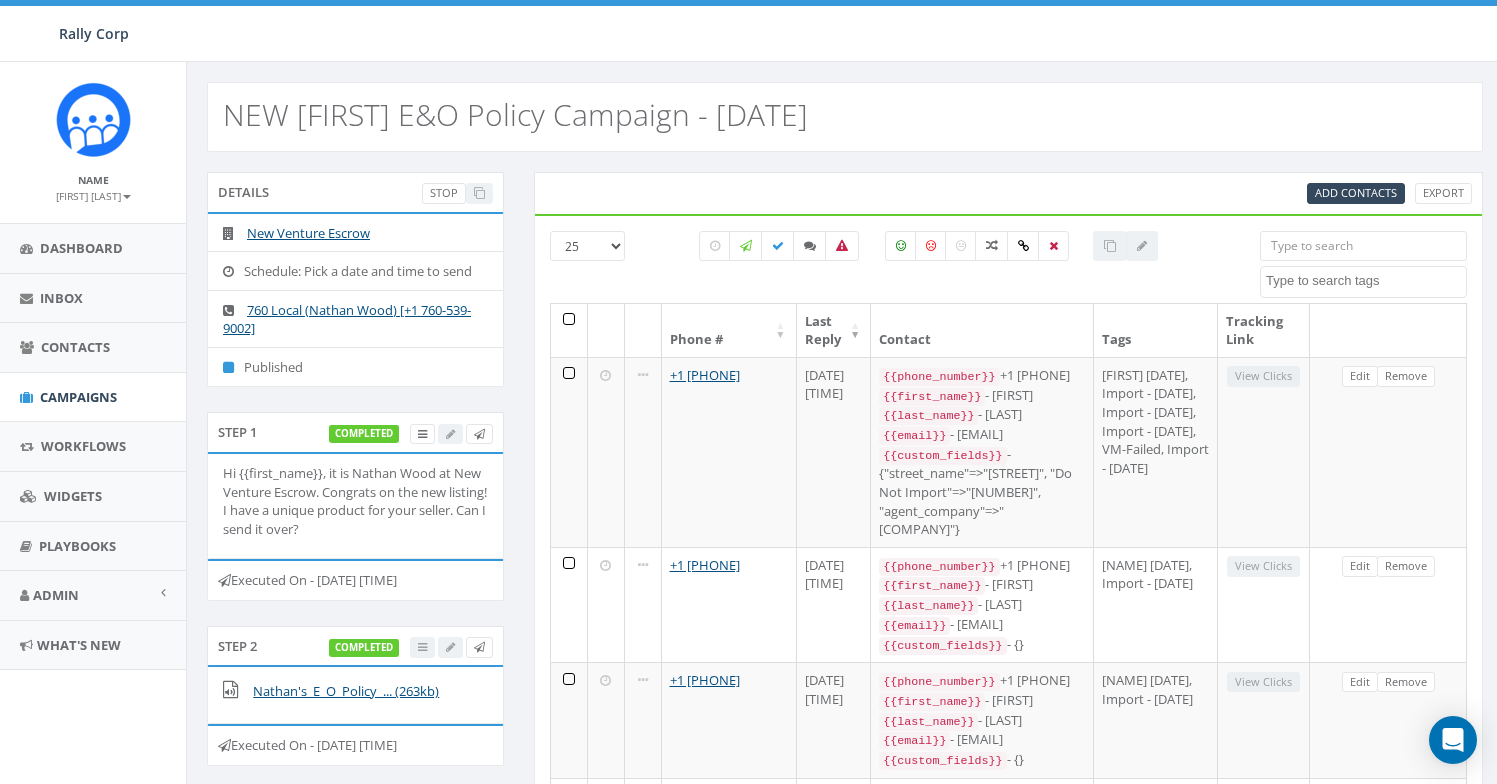 click on "Details Stop   [COMPANY]  Schedule: Pick a date and time to send   [PHONE]  [+1 [PHONE]]      Published Step 1  completed        Hi {{first_name}}, it is [NAME] at [COMPANY]. Congrats on the new listing! I have a unique product for your seller. Can I send it over?   Executed On - [DATE] [TIME] Step 2  completed        [NAME]'s_E_O_Policy_... (263kb)  Executed On - [DATE] [TIME] Step 3  in_progress        Hey! I left you a VM, no worries if it got buried. Thought our Seller's Protection Plan could ease stress for your client. Got a quick minute to connect?   Executed On - [DATE] [TIME] Step 4  scheduled        Hey {{first_name}}, hope your week is going well! Are you on Instagram? I like connecting with local agents, send your handle if you are cool with it!   Scheduled On - [DATE] [TIME] Step 5          Scheduled On - [DATE] [TIME]     Add Contacts Export 25 50 100   All 0 contact(s) on current page Attended Donor 1" at bounding box center (845, 1809) 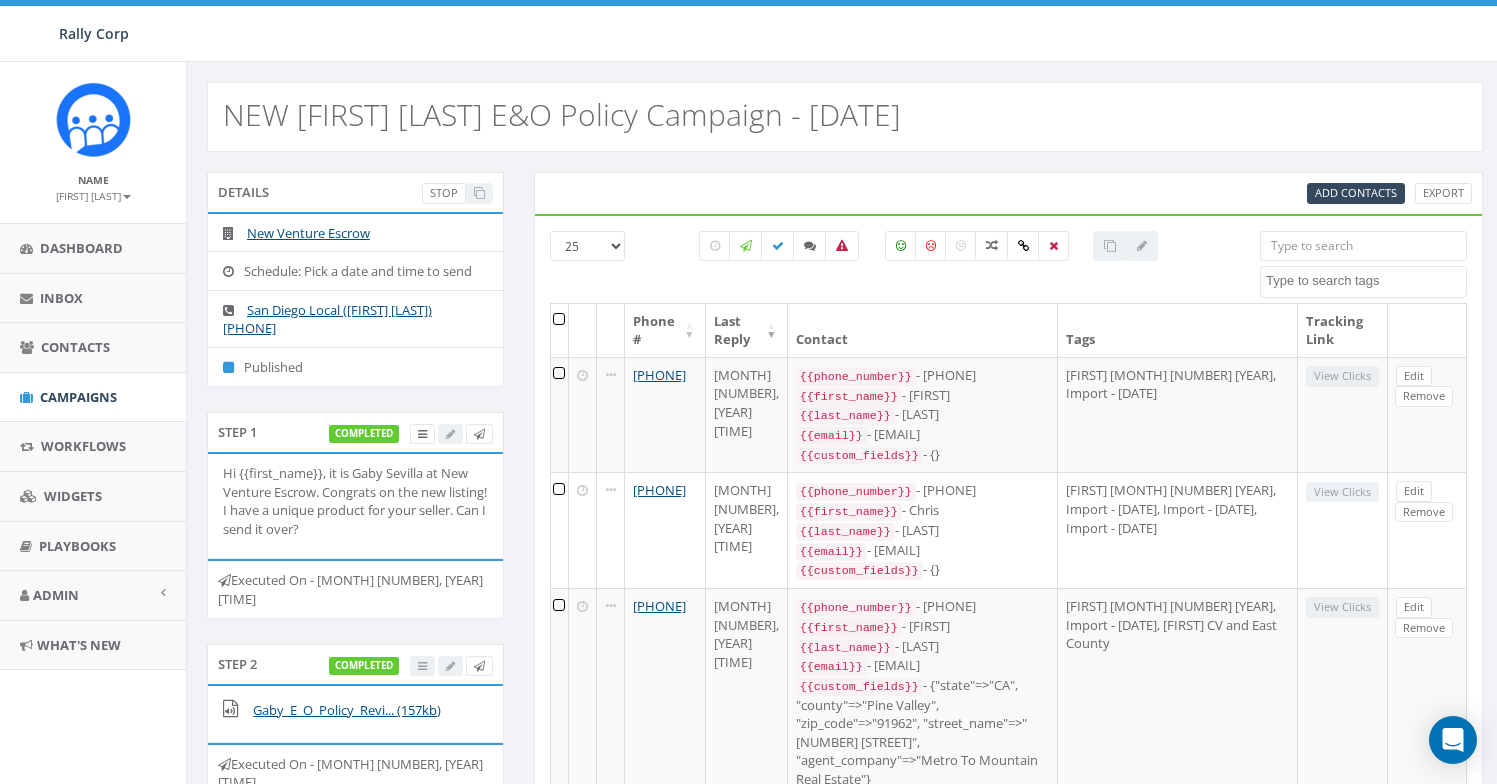 select 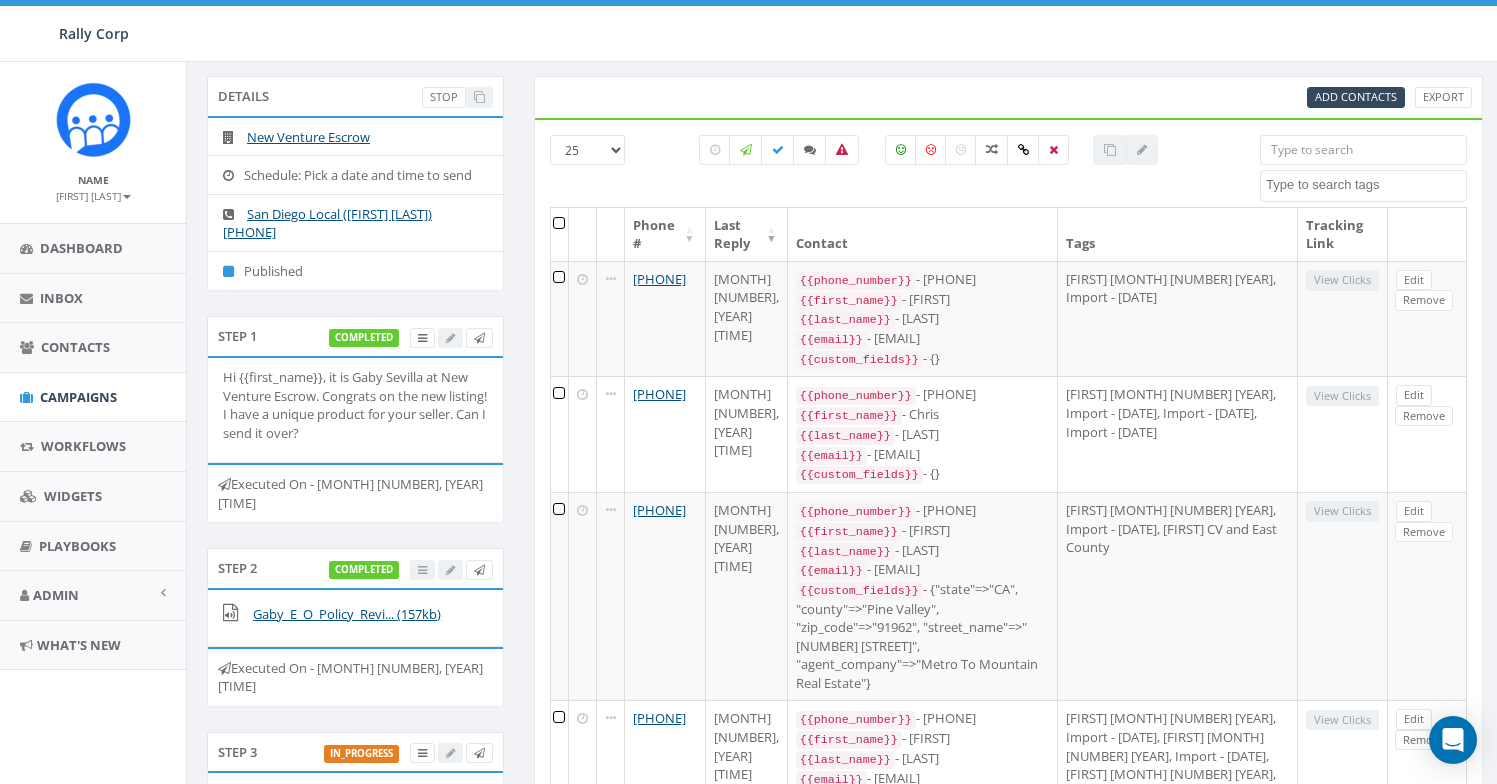 scroll, scrollTop: 0, scrollLeft: 0, axis: both 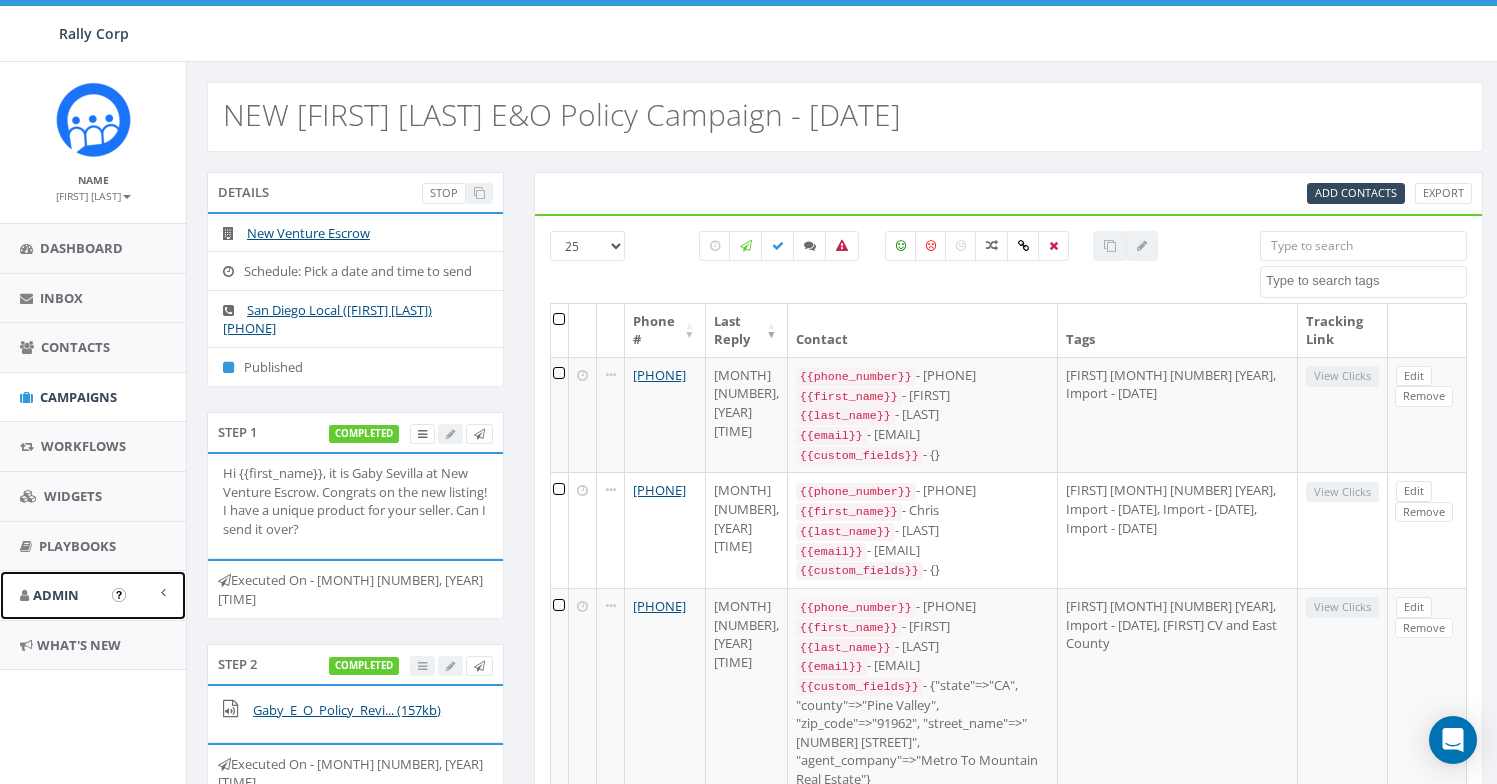 click on "Admin" at bounding box center [93, 595] 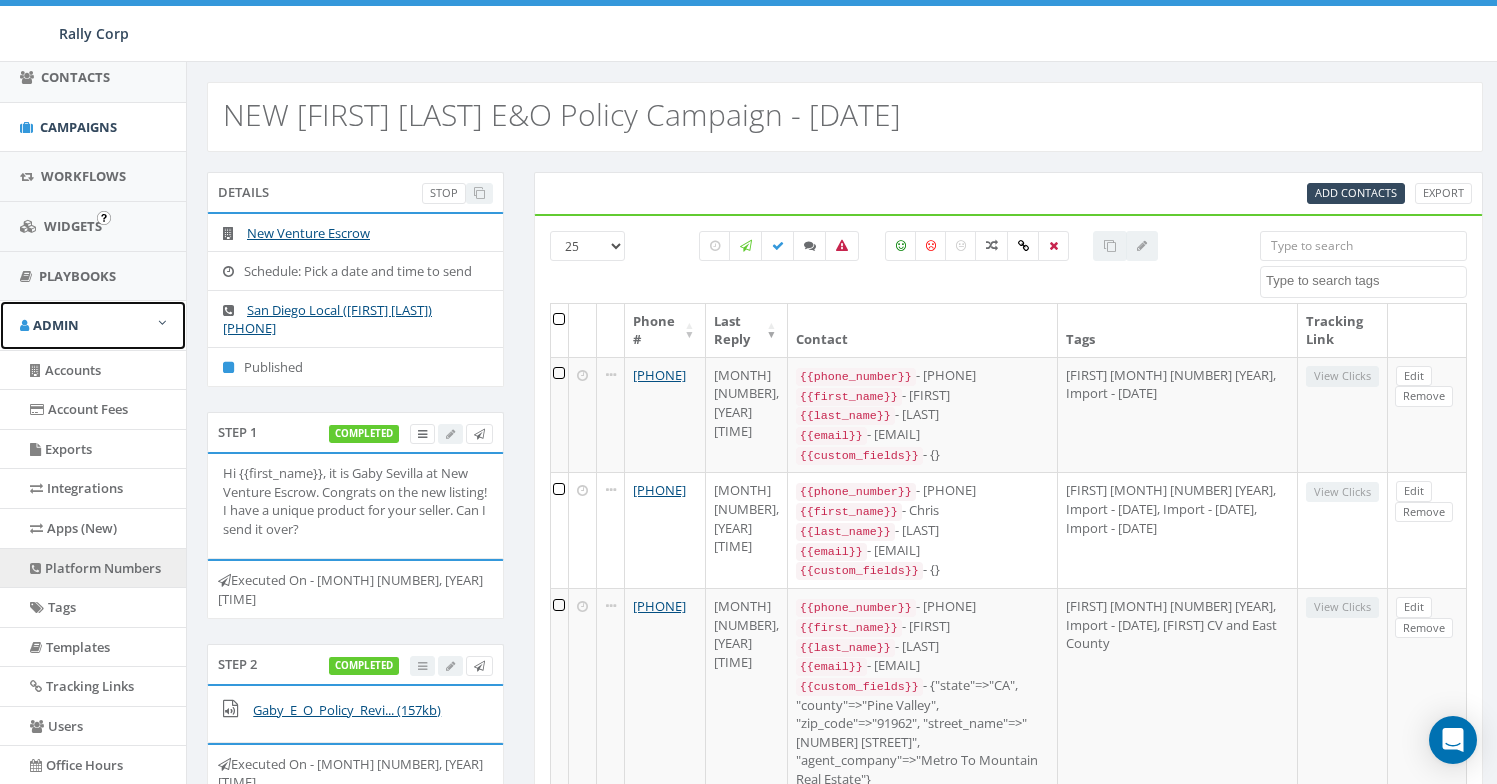 scroll, scrollTop: 384, scrollLeft: 0, axis: vertical 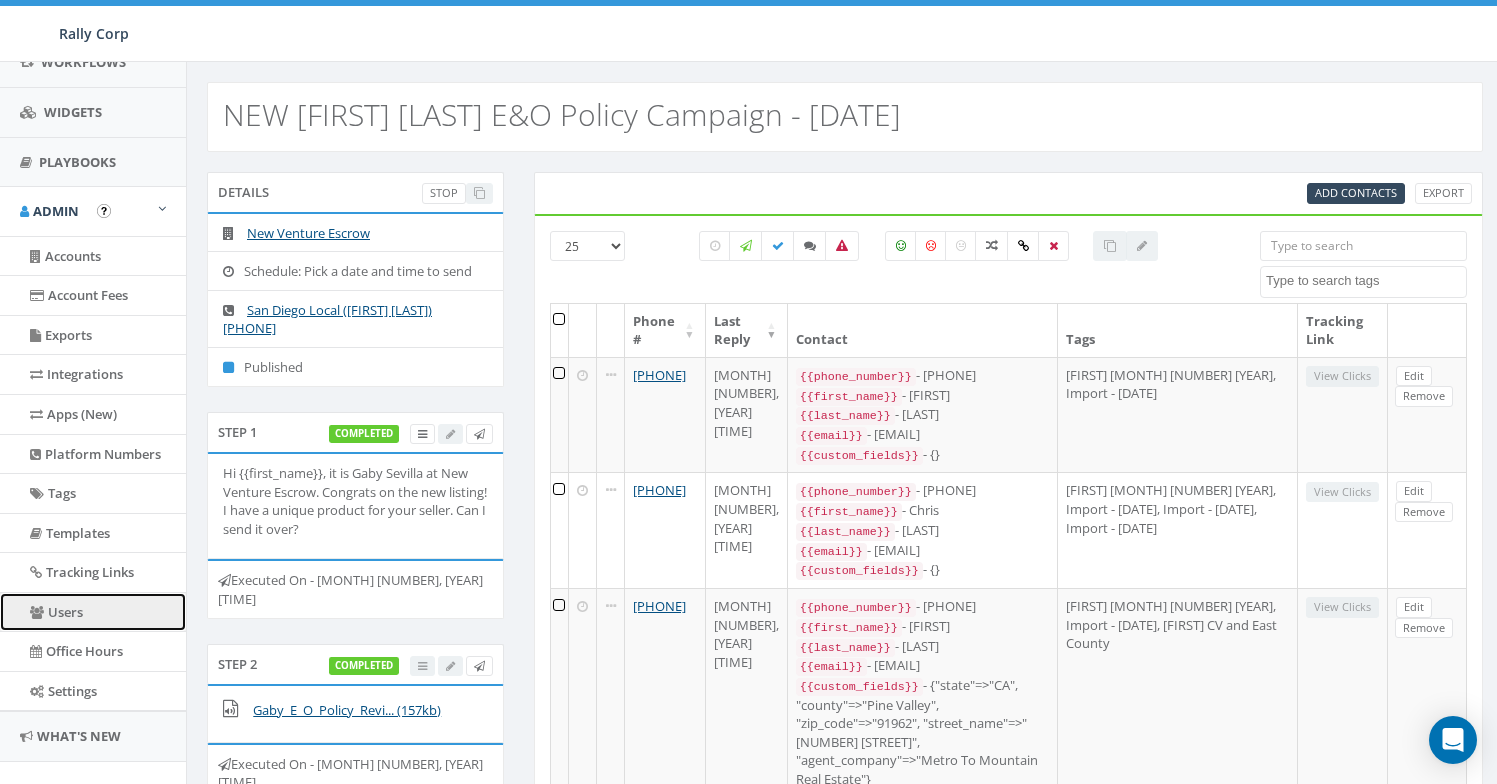 click on "Users" at bounding box center (93, 612) 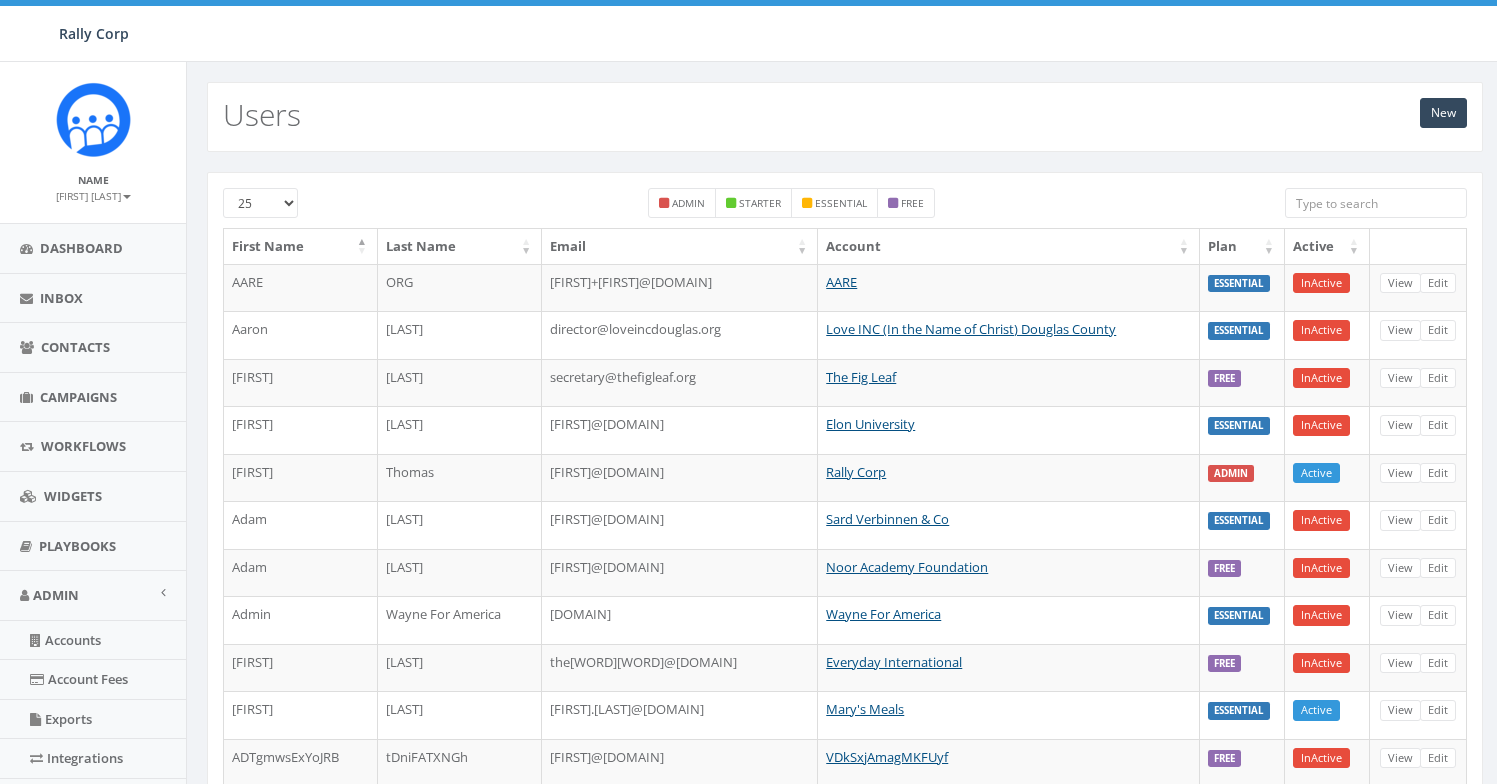scroll, scrollTop: 0, scrollLeft: 0, axis: both 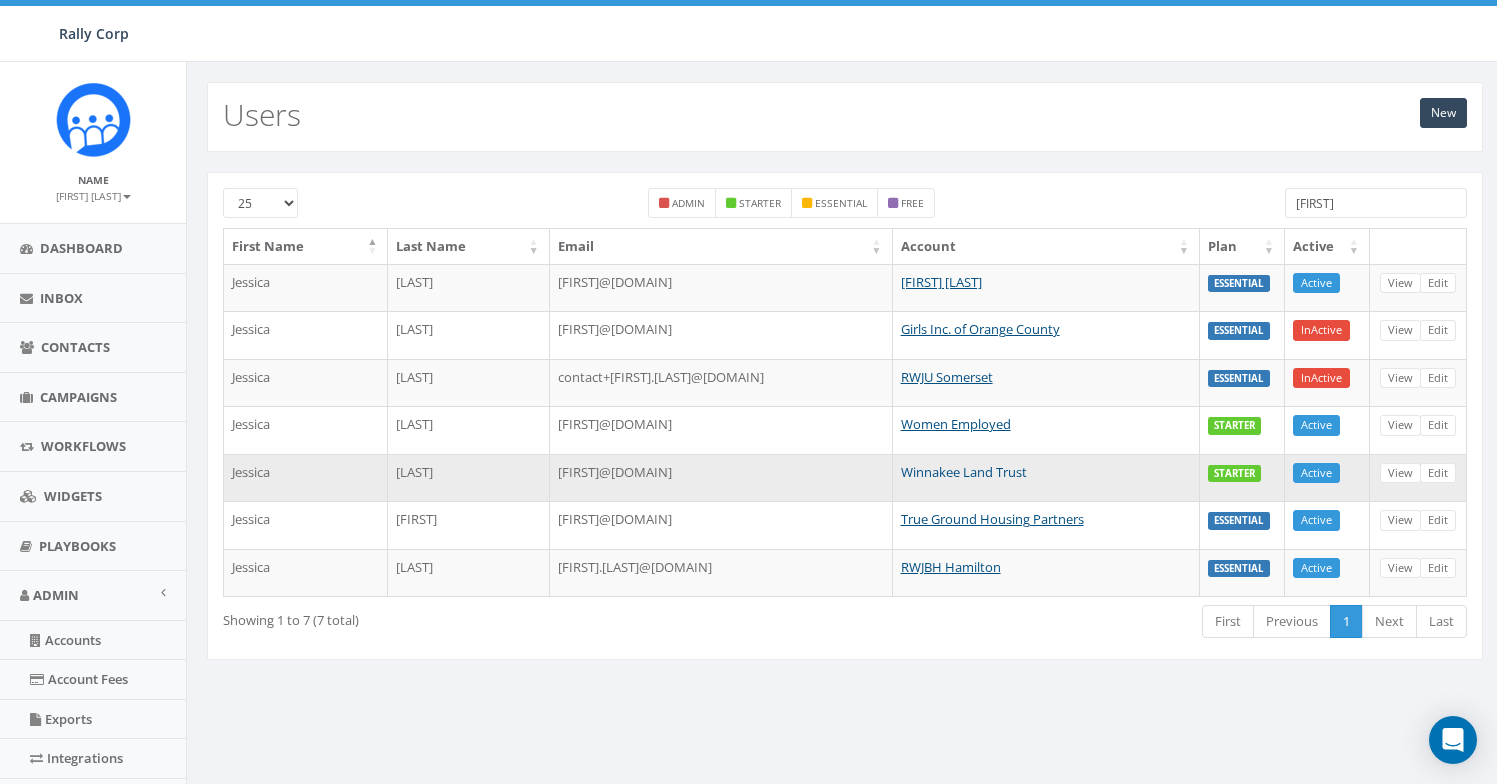 type on "jessica" 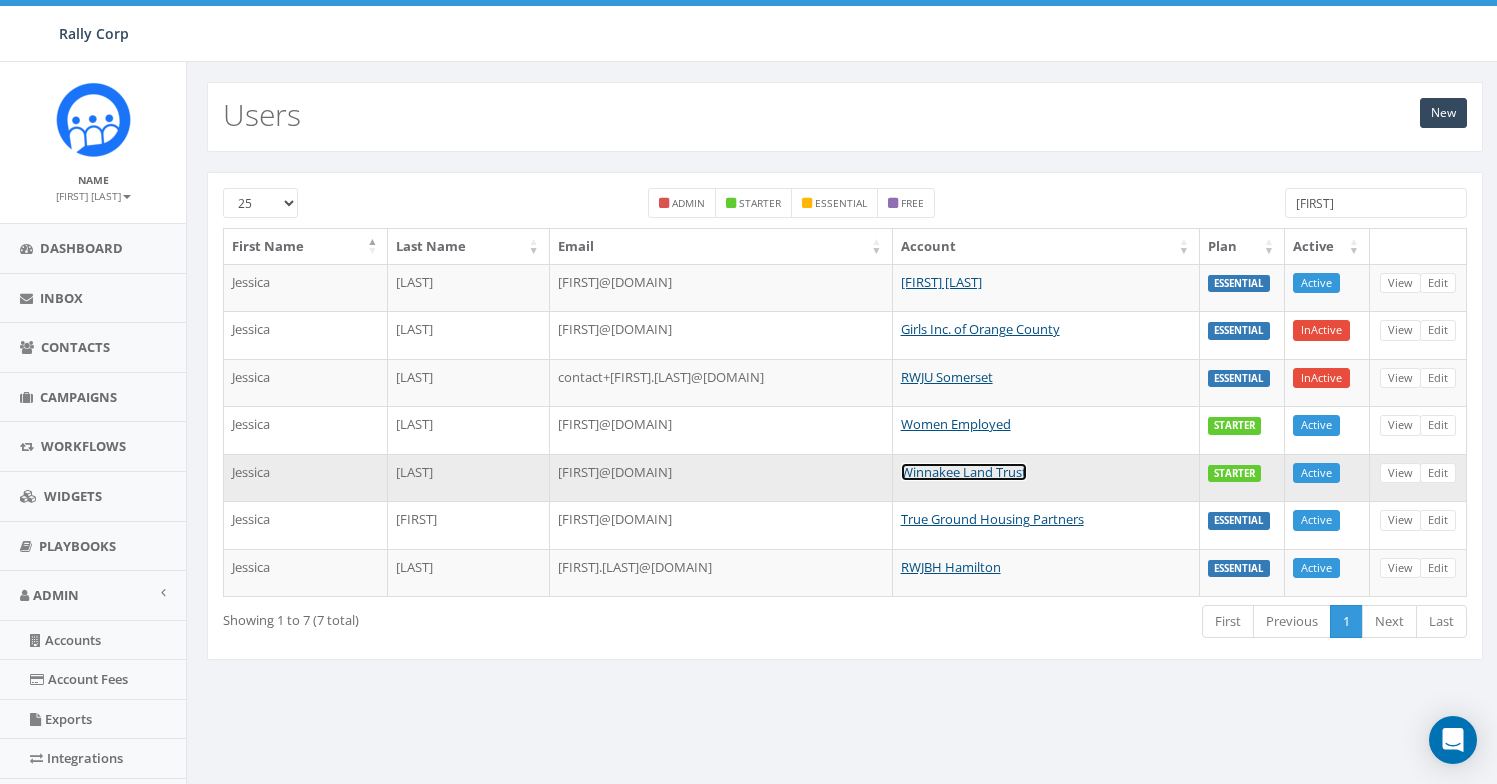 click on "Winnakee Land Trust" at bounding box center [964, 472] 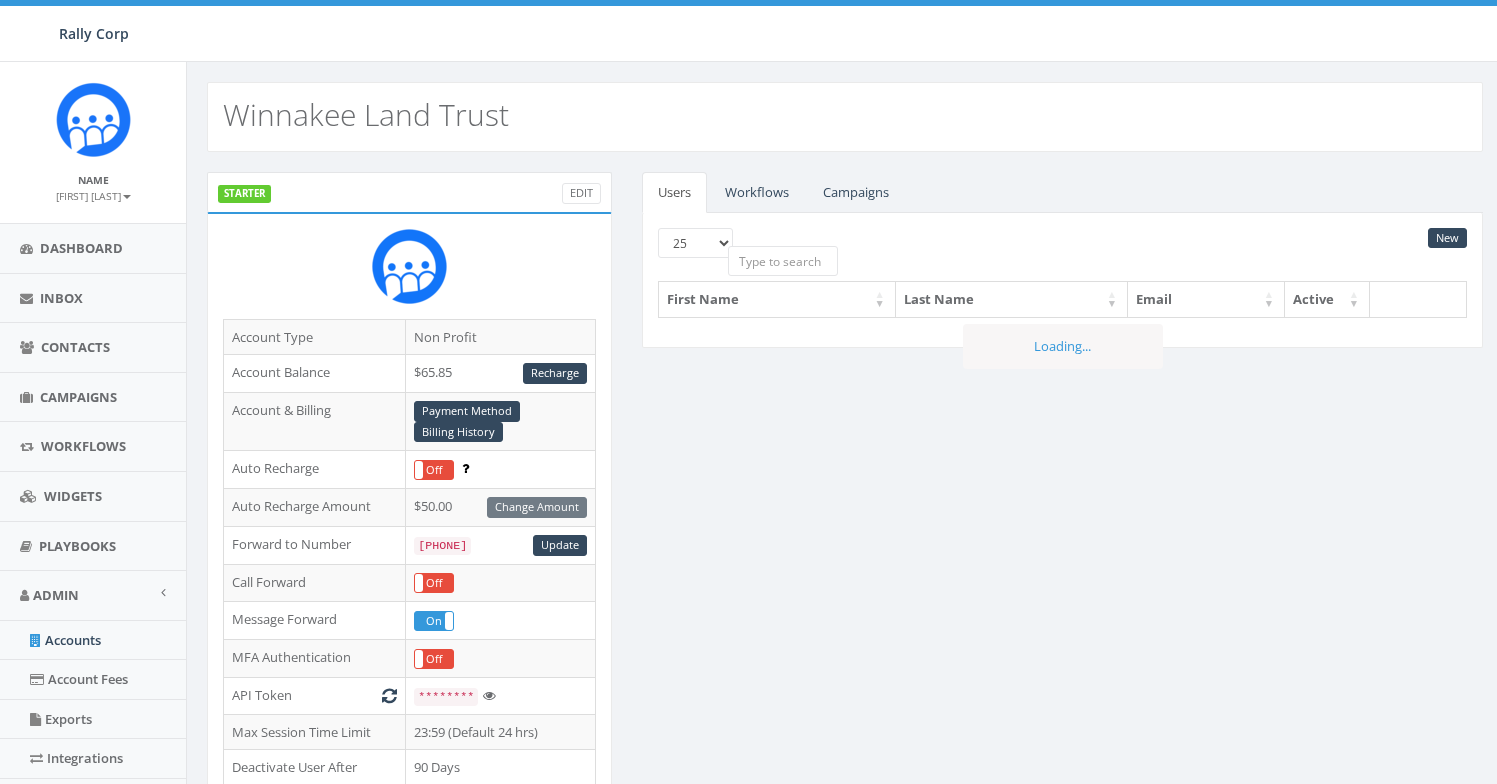 scroll, scrollTop: 0, scrollLeft: 0, axis: both 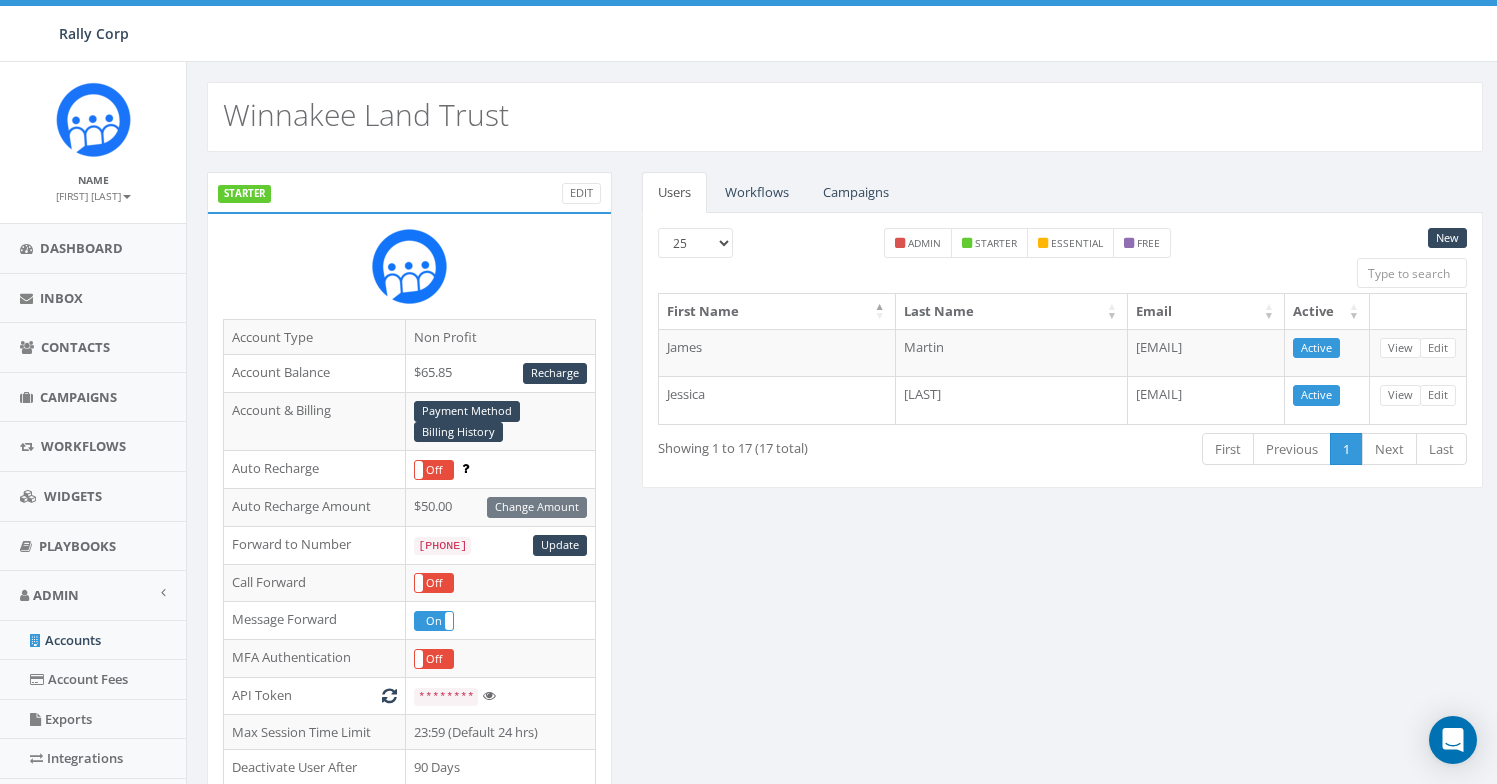 click on "Winnakee Land Trust" at bounding box center [366, 114] 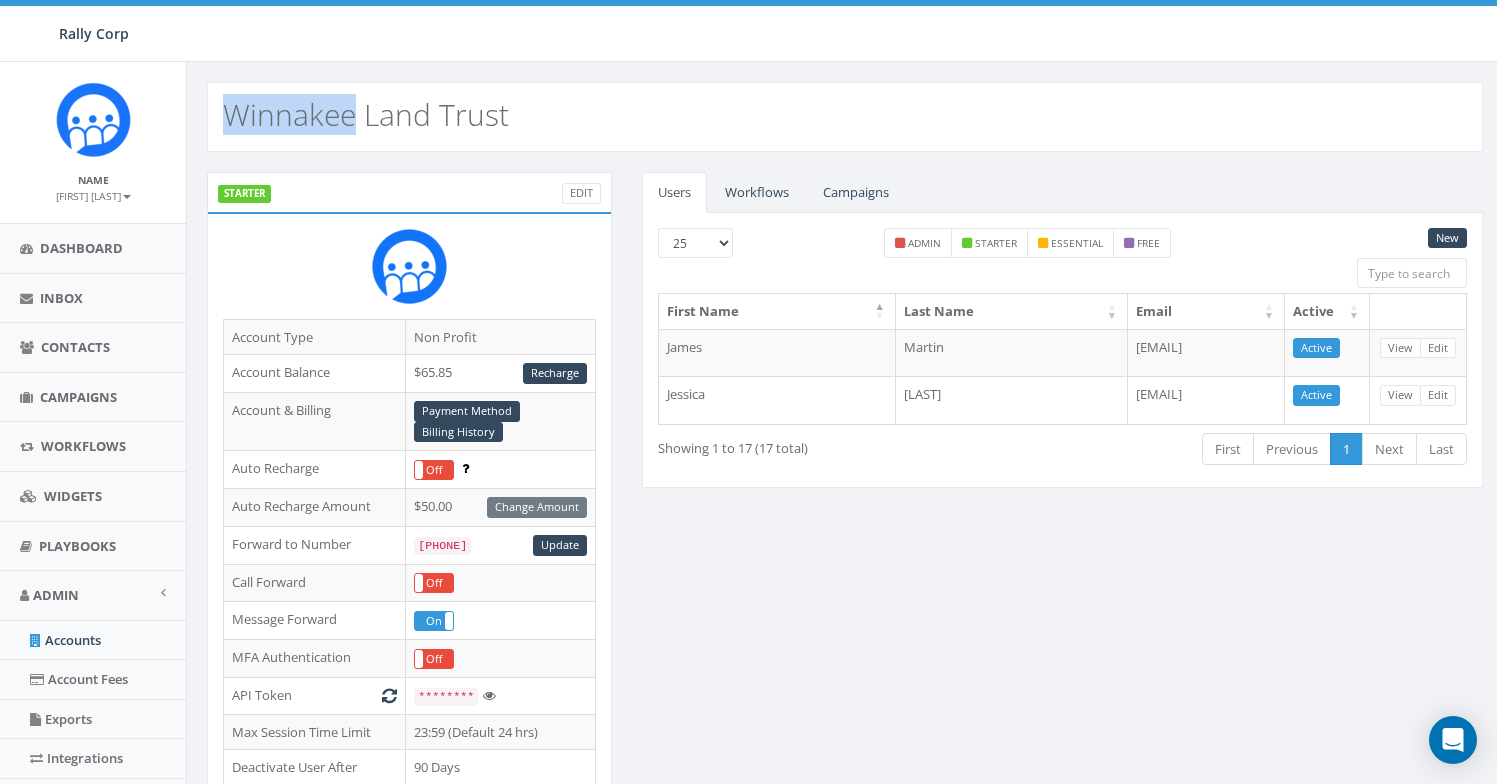 click on "Winnakee Land Trust" at bounding box center (366, 114) 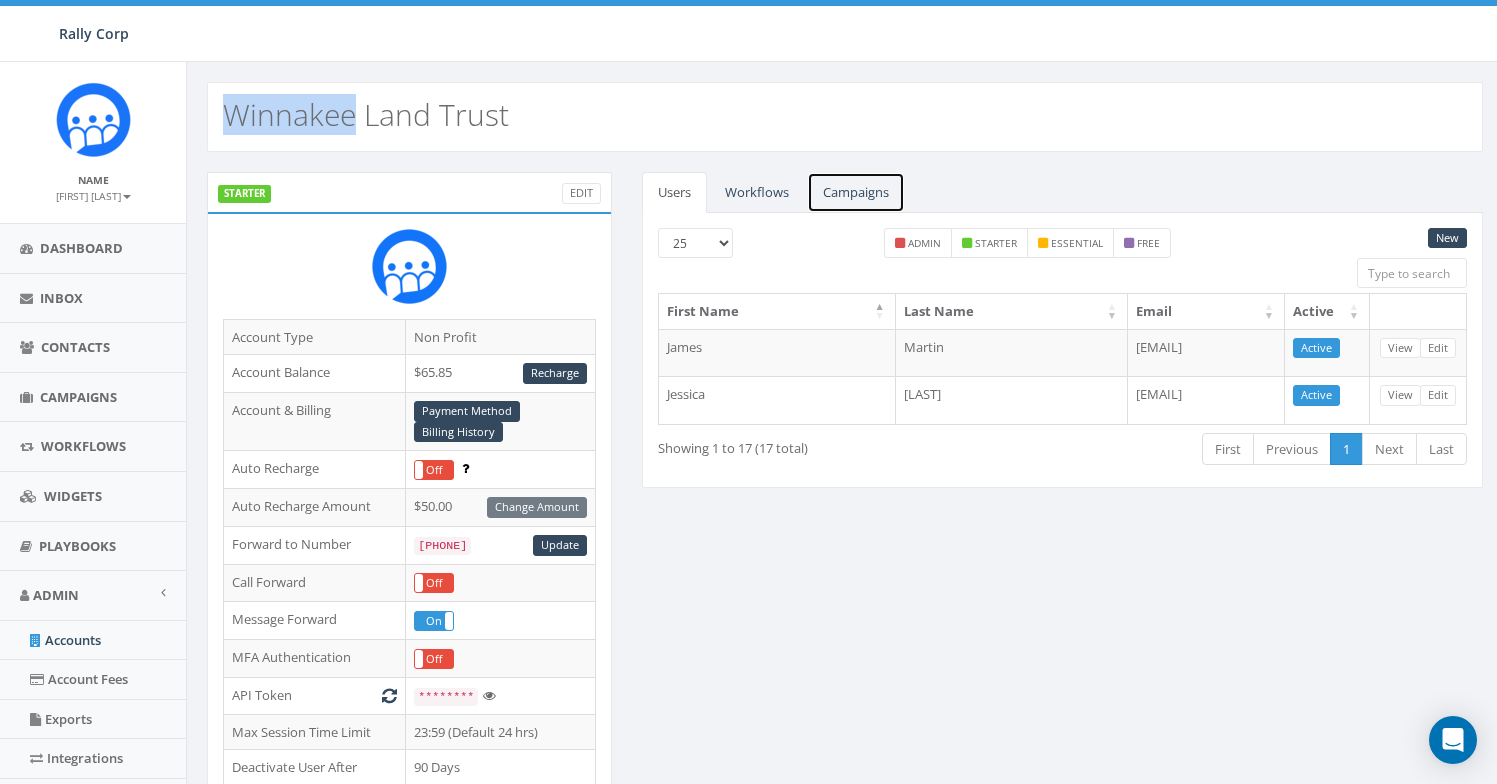 click on "Campaigns" at bounding box center [856, 192] 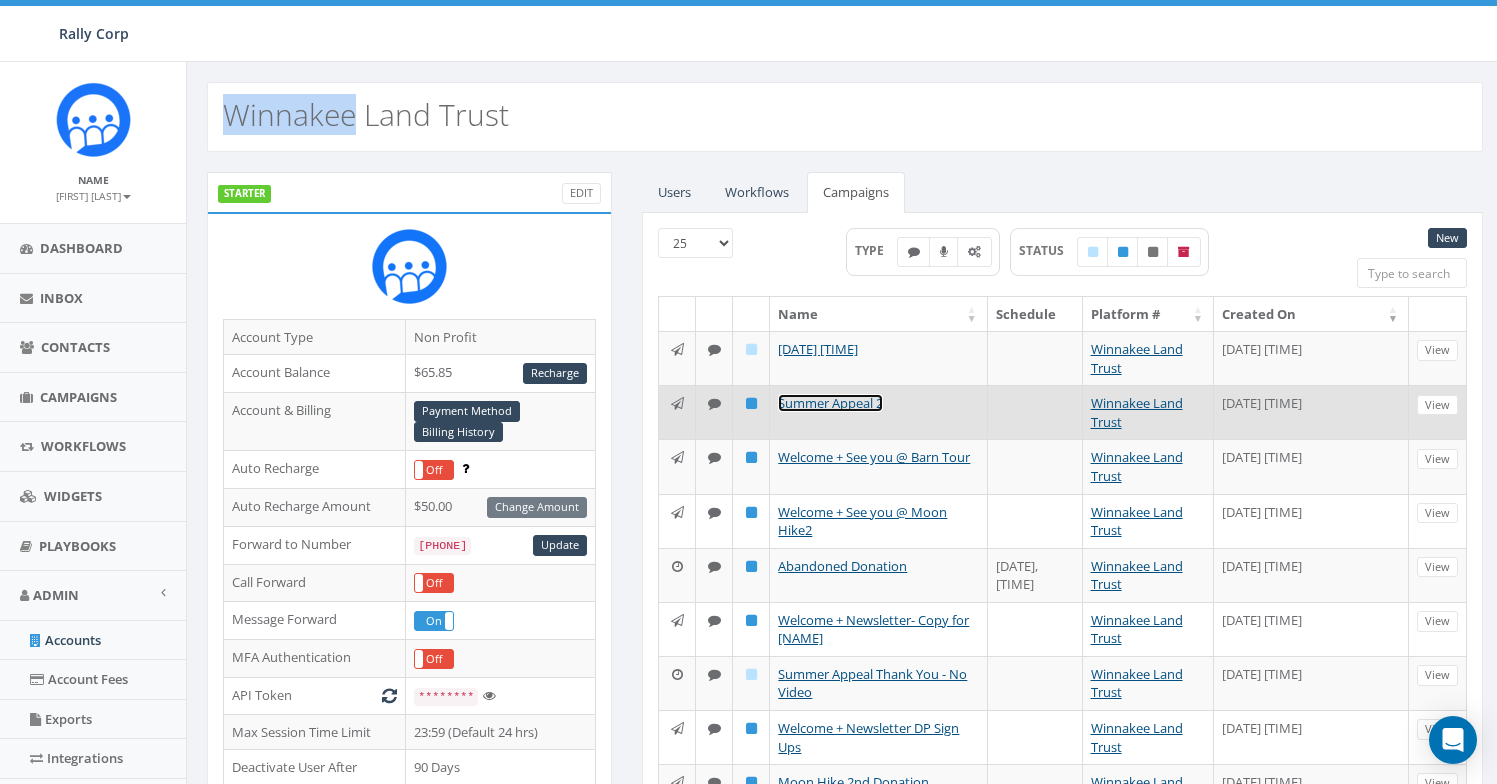 click on "Summer Appeal 2" at bounding box center [830, 403] 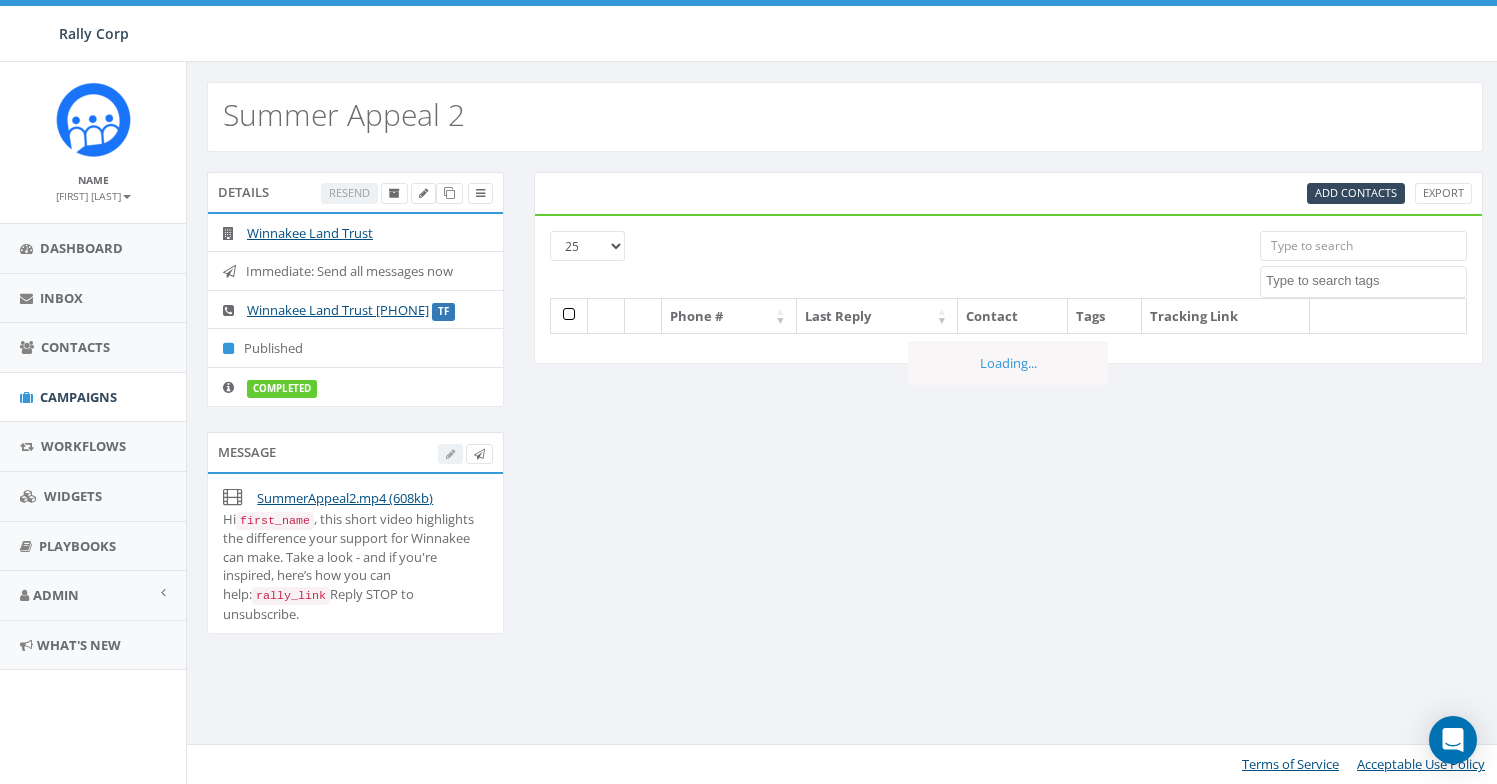 select 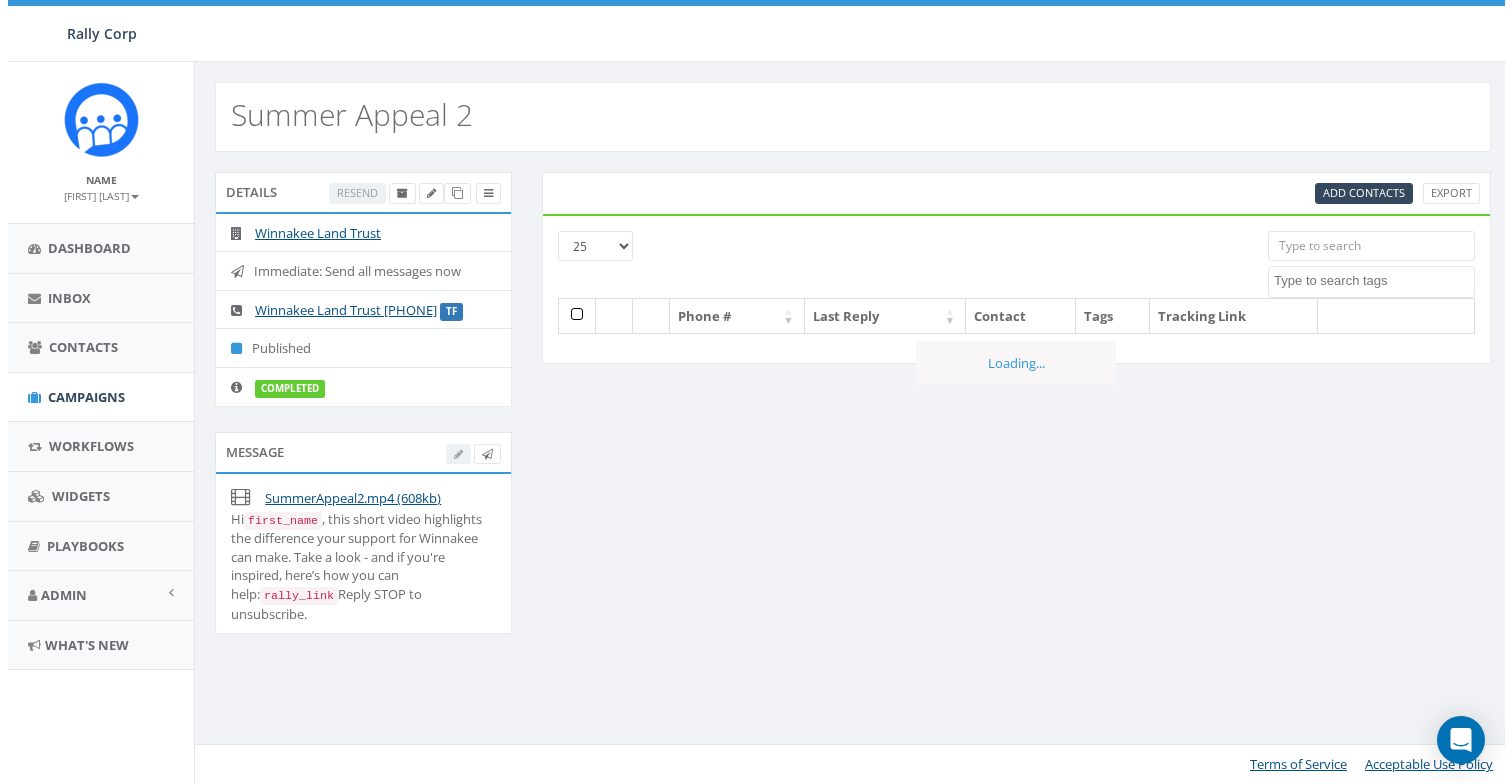 scroll, scrollTop: 0, scrollLeft: 0, axis: both 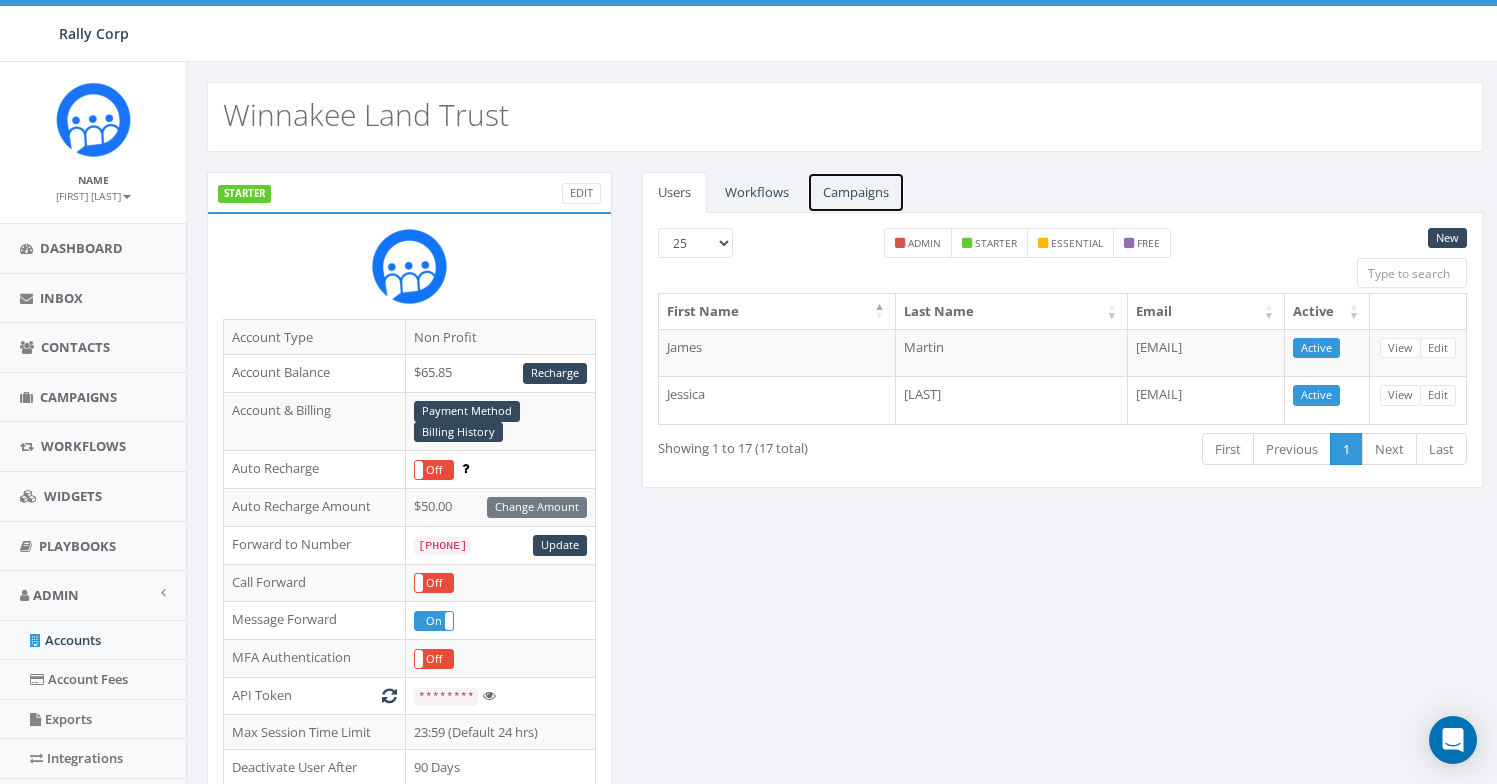 click on "Campaigns" at bounding box center (856, 192) 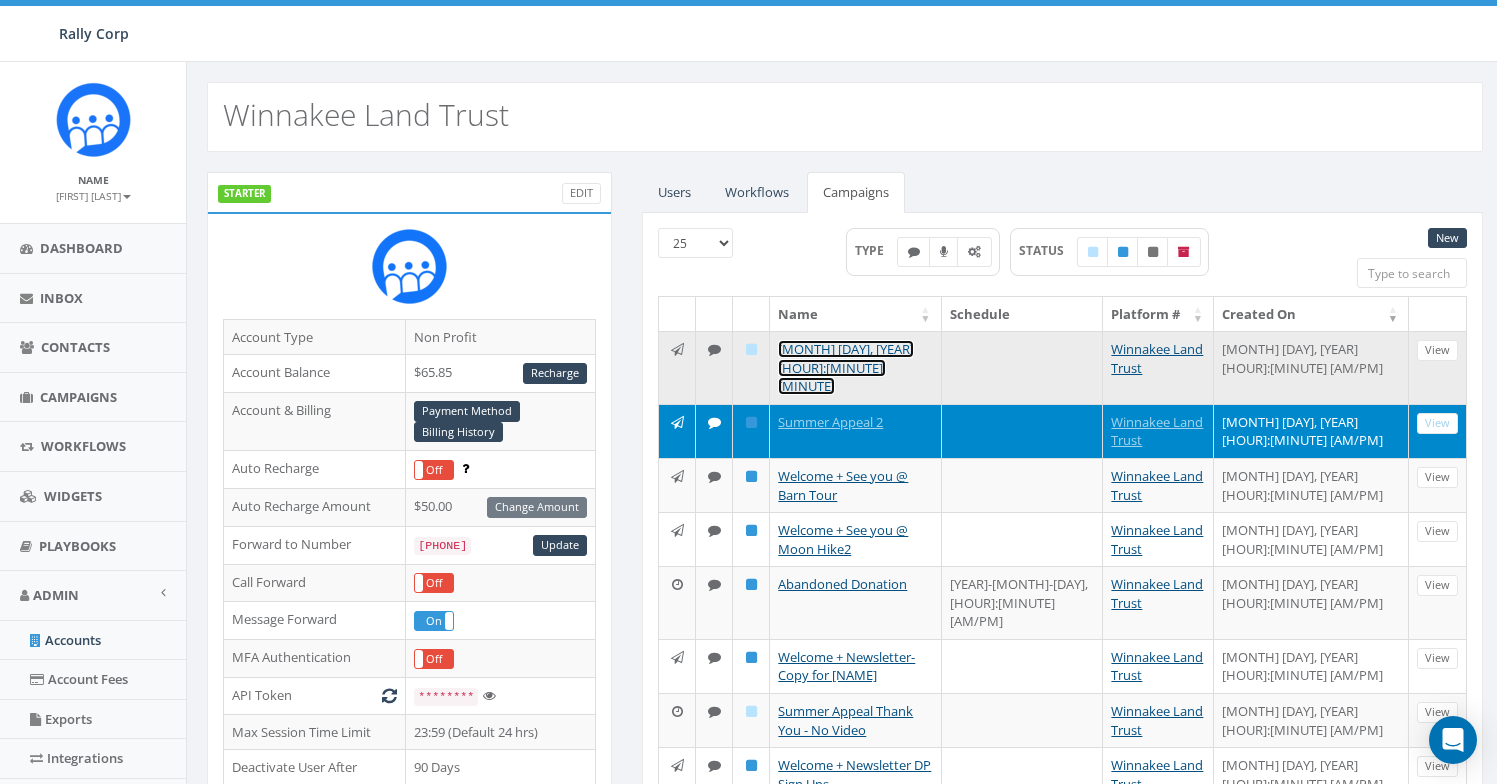 click on "[MONTH] [DAY], [YEAR] [HOUR]:[MINUTE]:[MINUTE]" at bounding box center [846, 367] 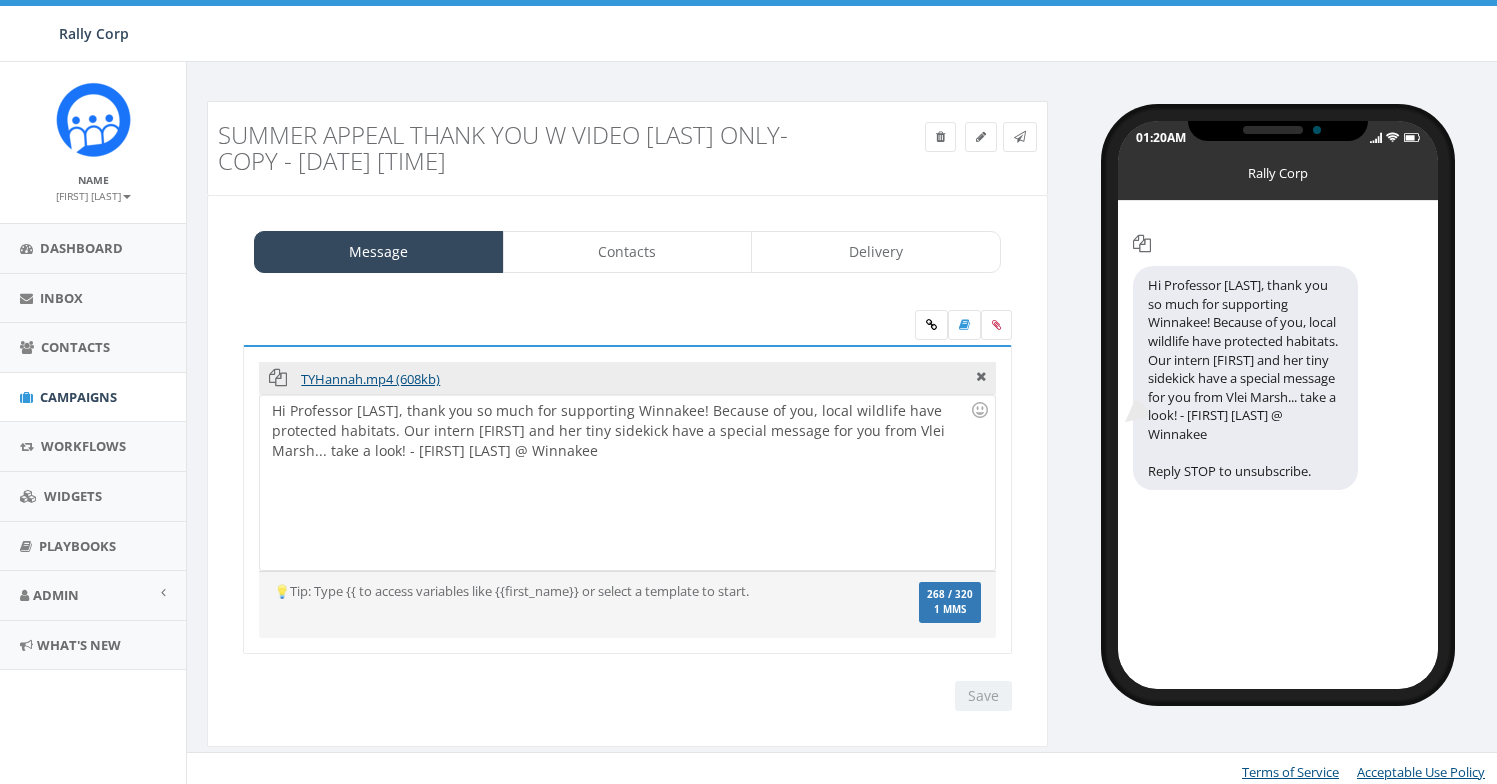 scroll, scrollTop: 0, scrollLeft: 0, axis: both 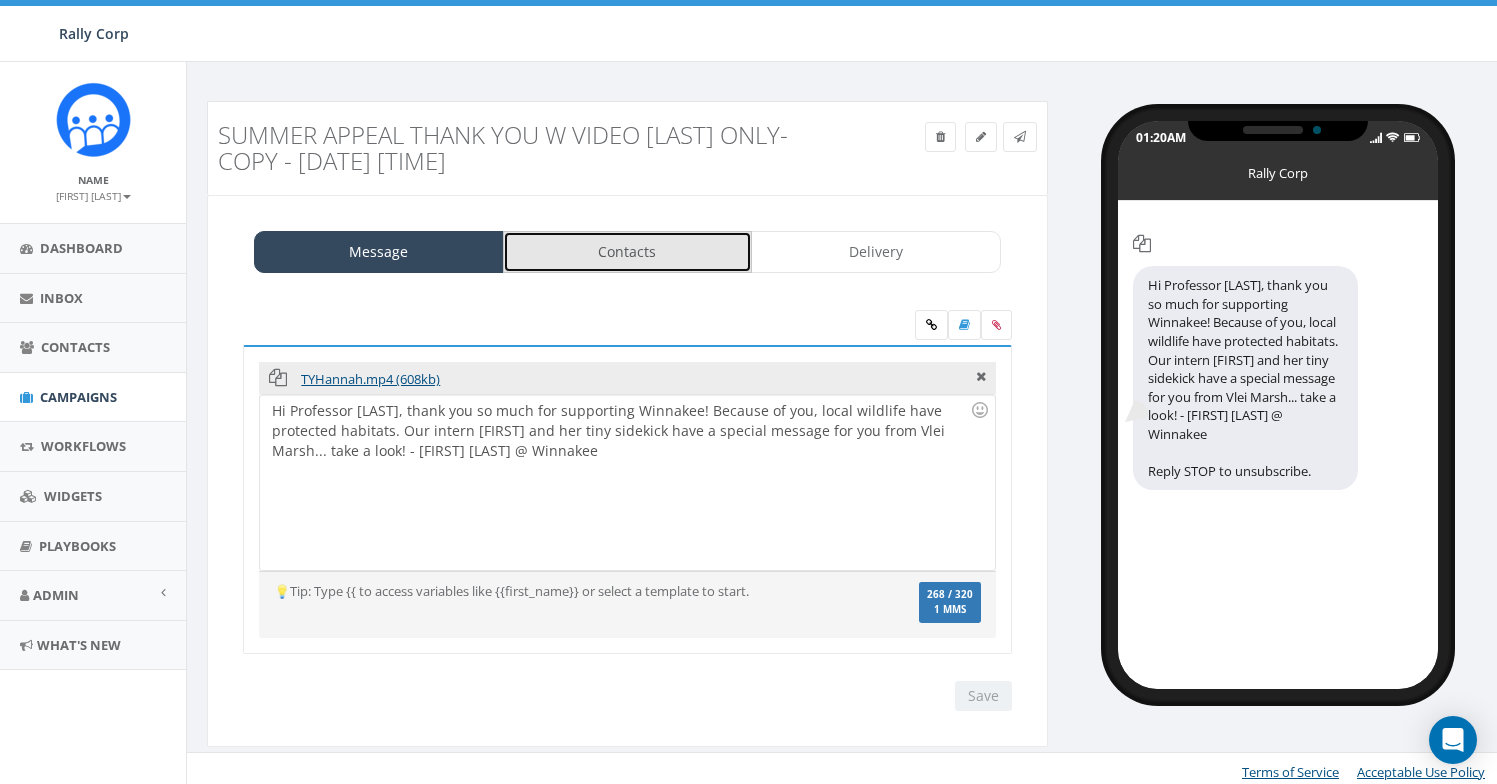 click on "Contacts" at bounding box center (628, 252) 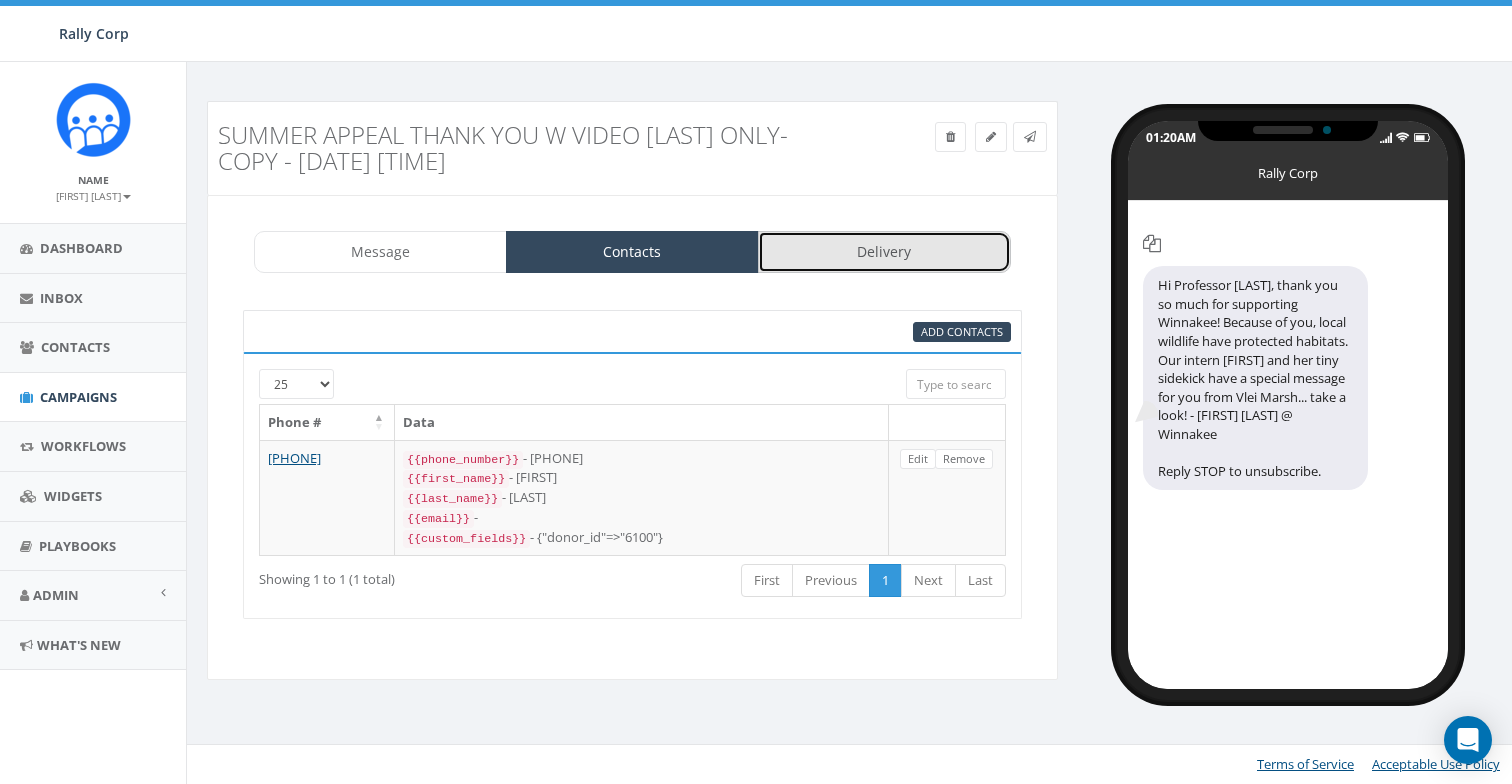 click on "Delivery" at bounding box center [884, 252] 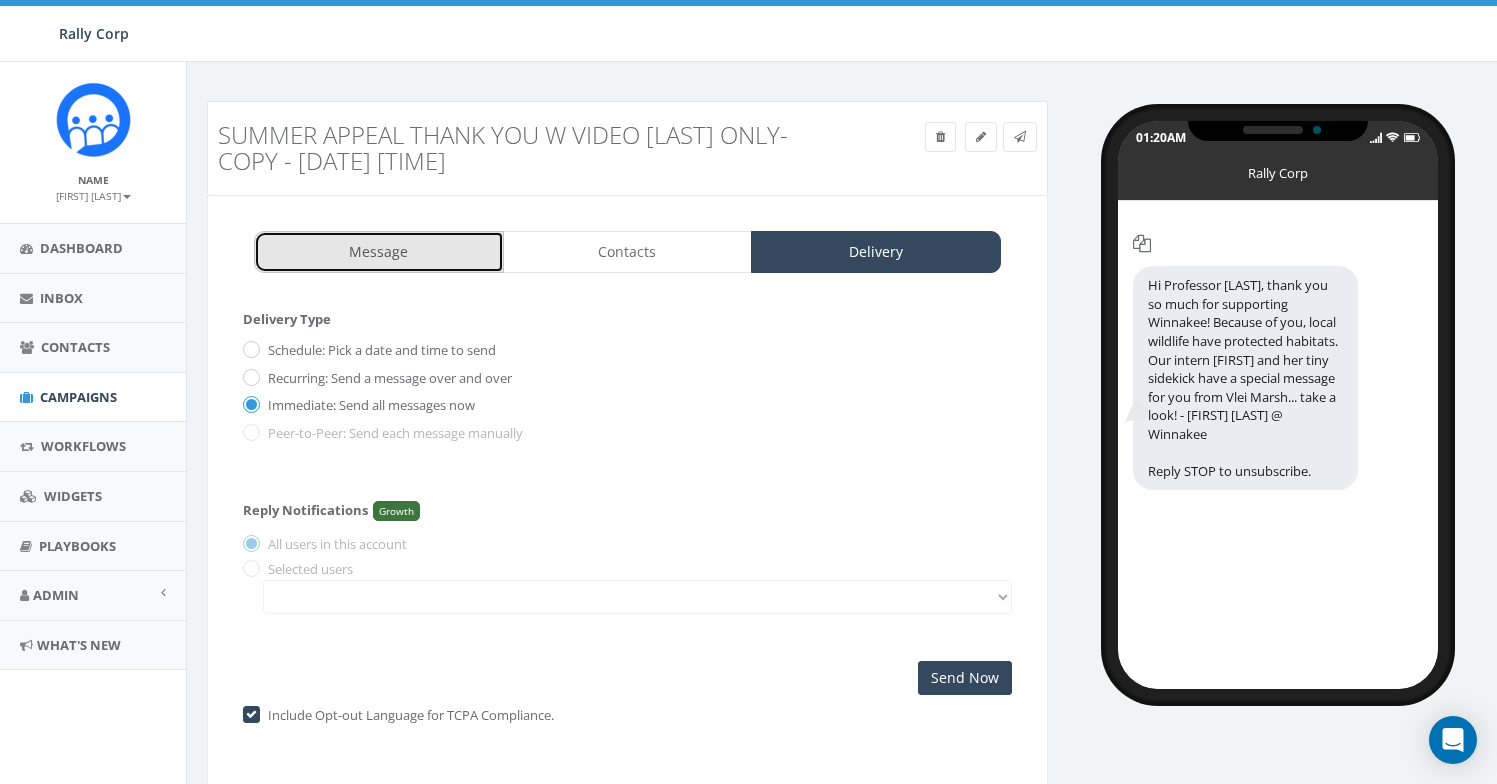 click on "Message" at bounding box center (379, 252) 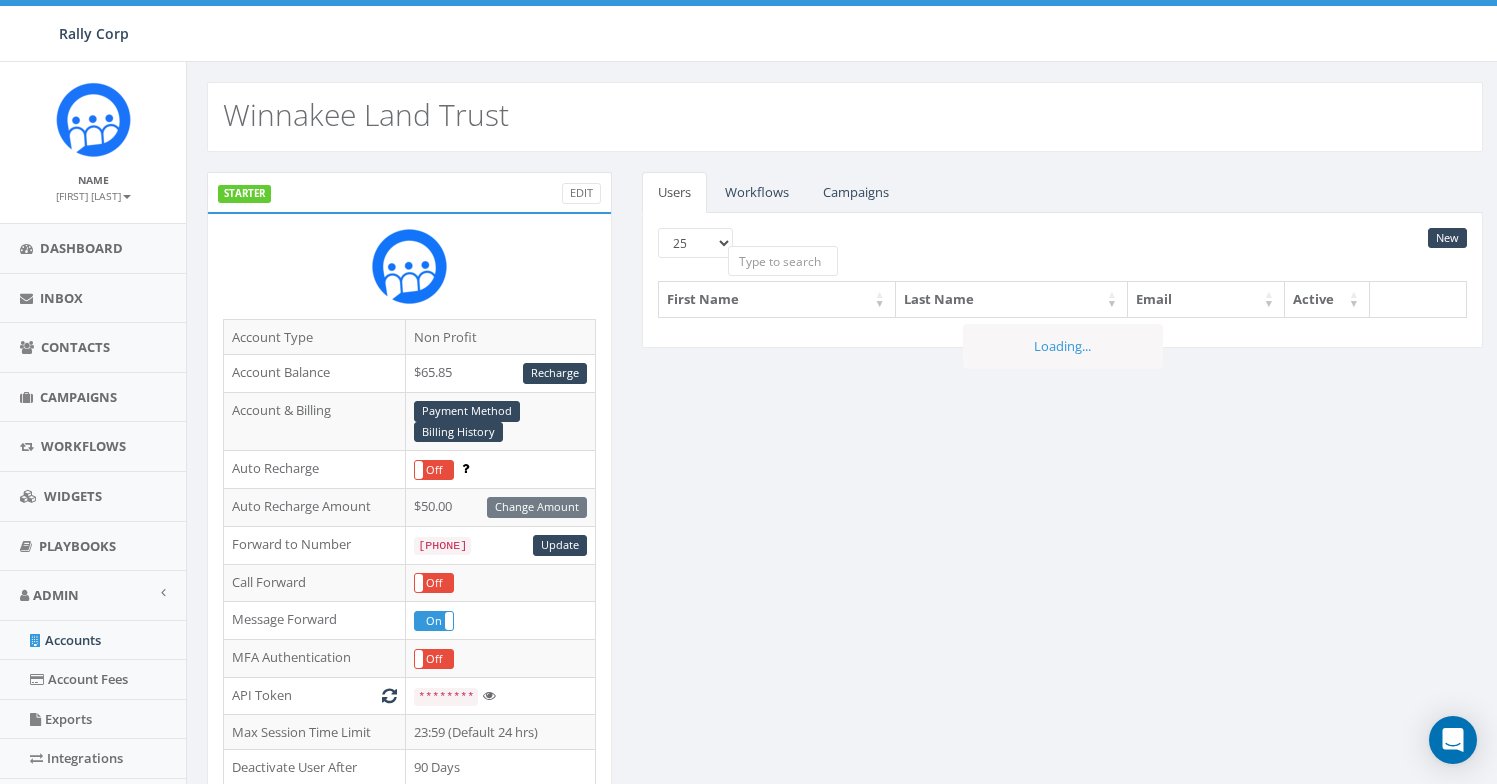 scroll, scrollTop: 0, scrollLeft: 0, axis: both 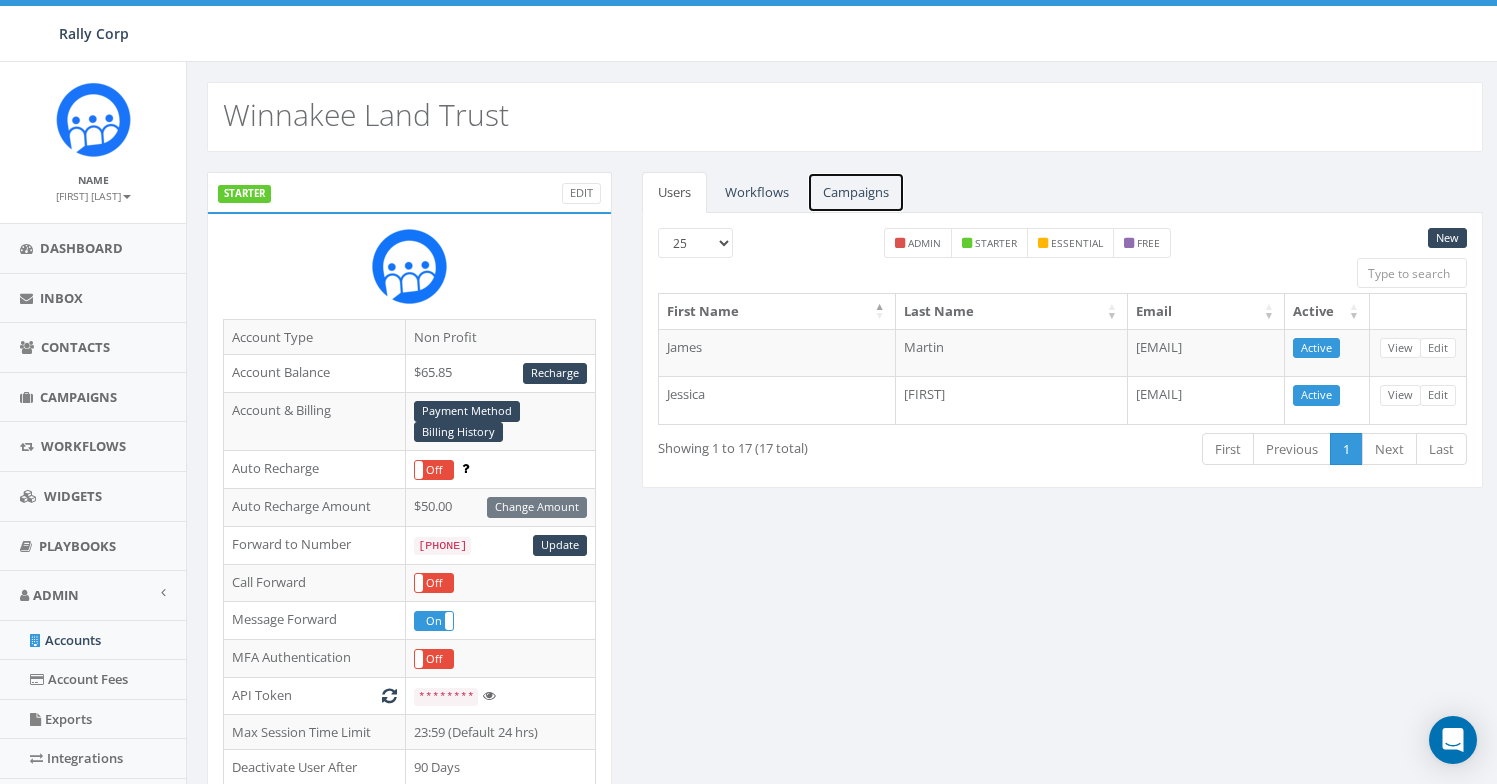 click on "Campaigns" at bounding box center (856, 192) 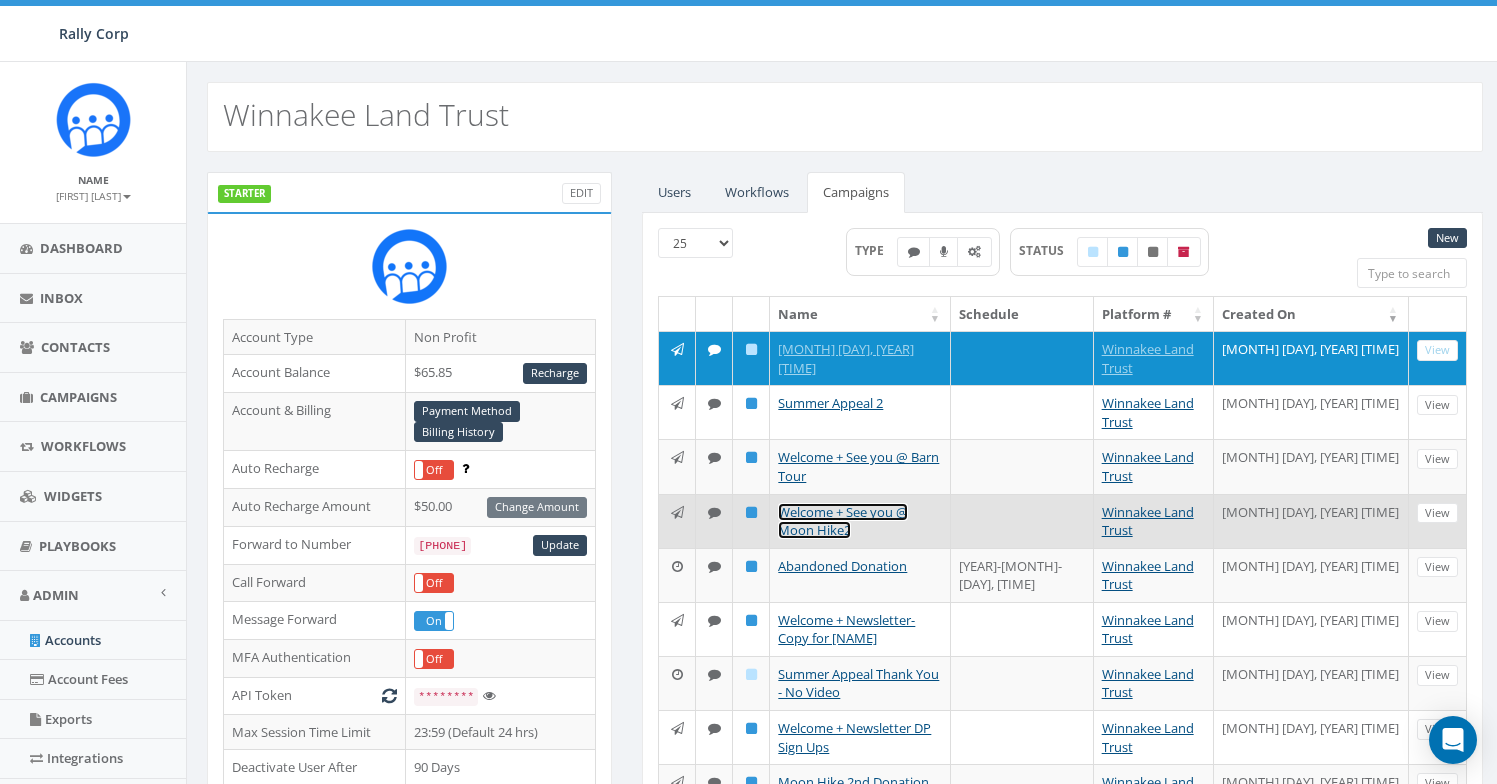 click on "Welcome + See you @ Moon Hike2" at bounding box center [843, 521] 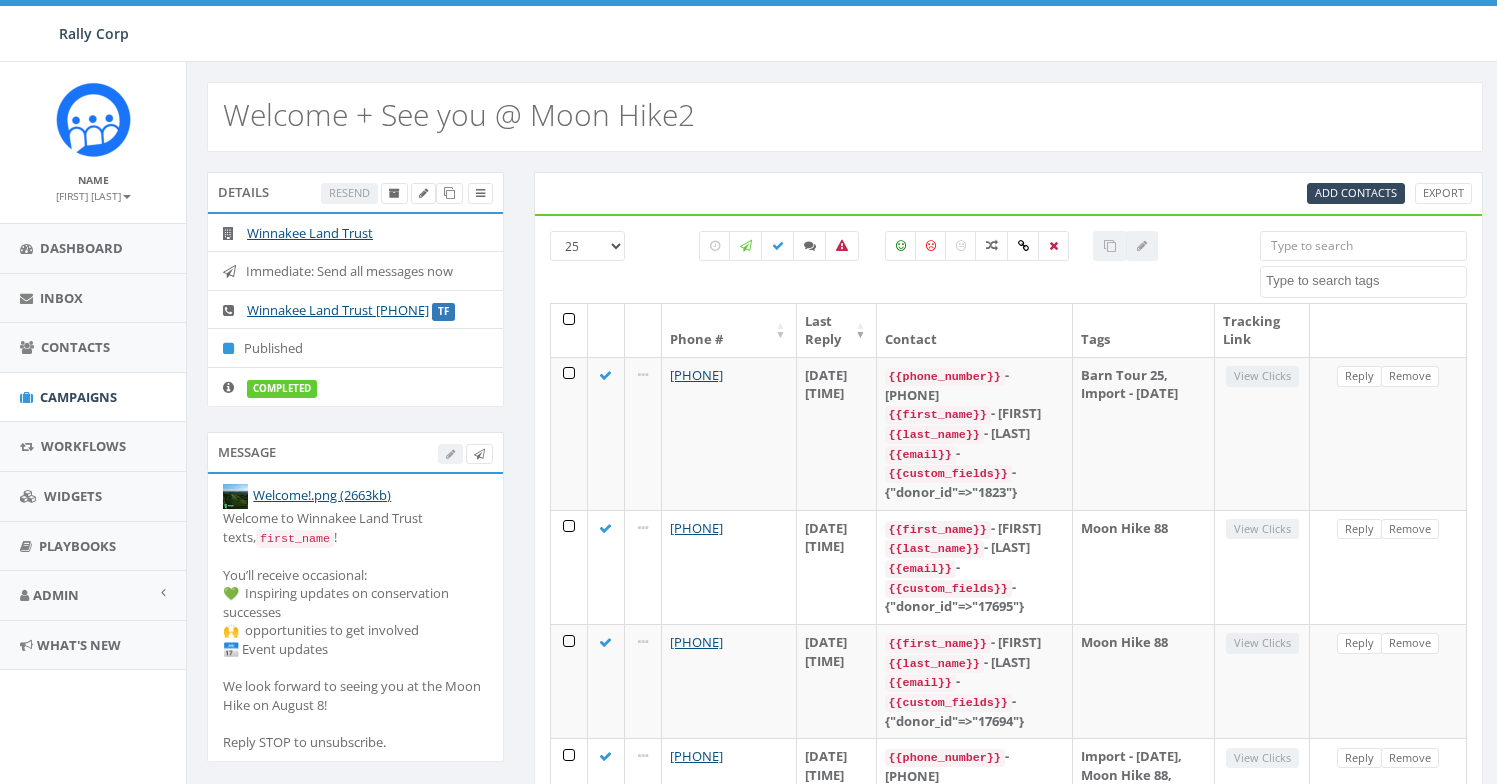 select 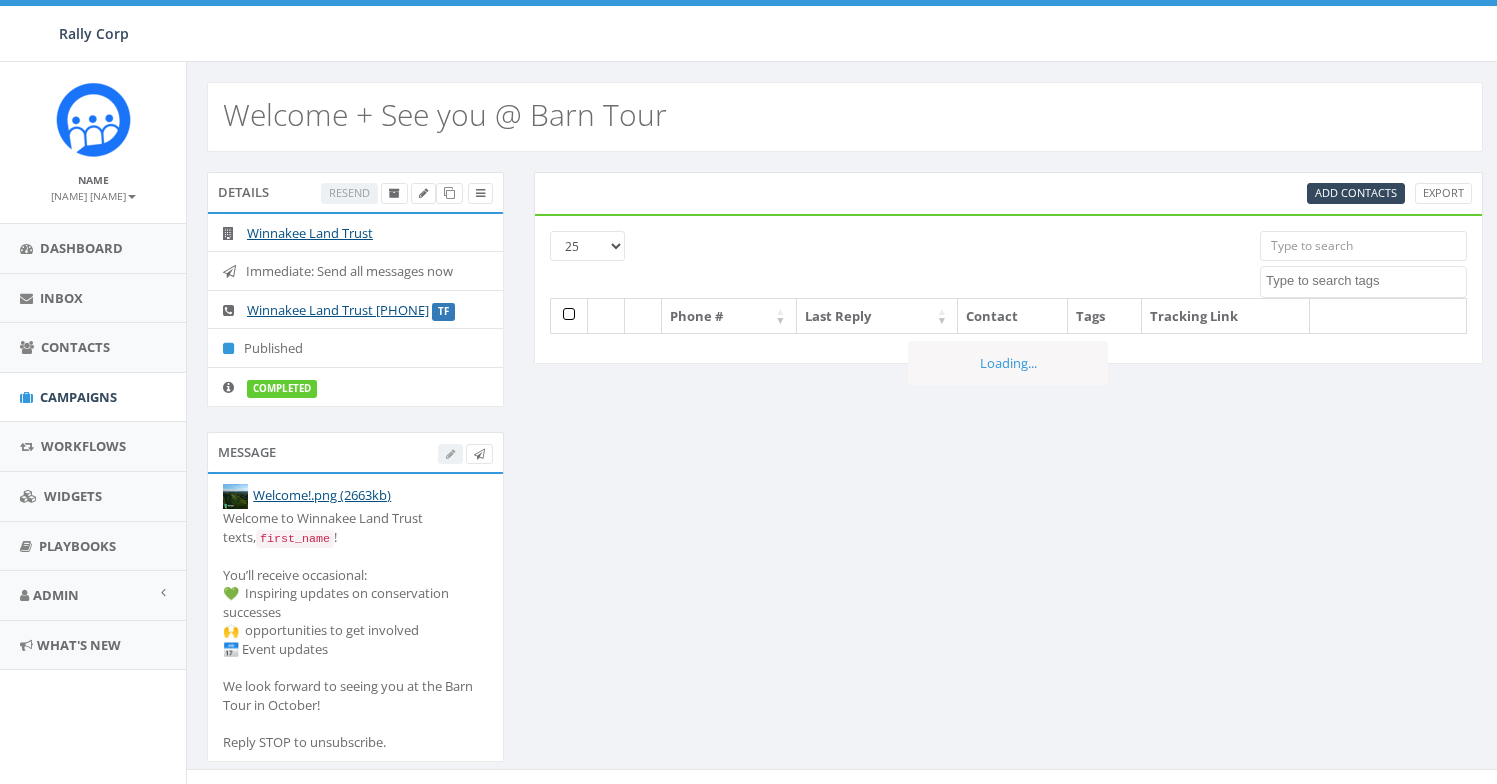 select 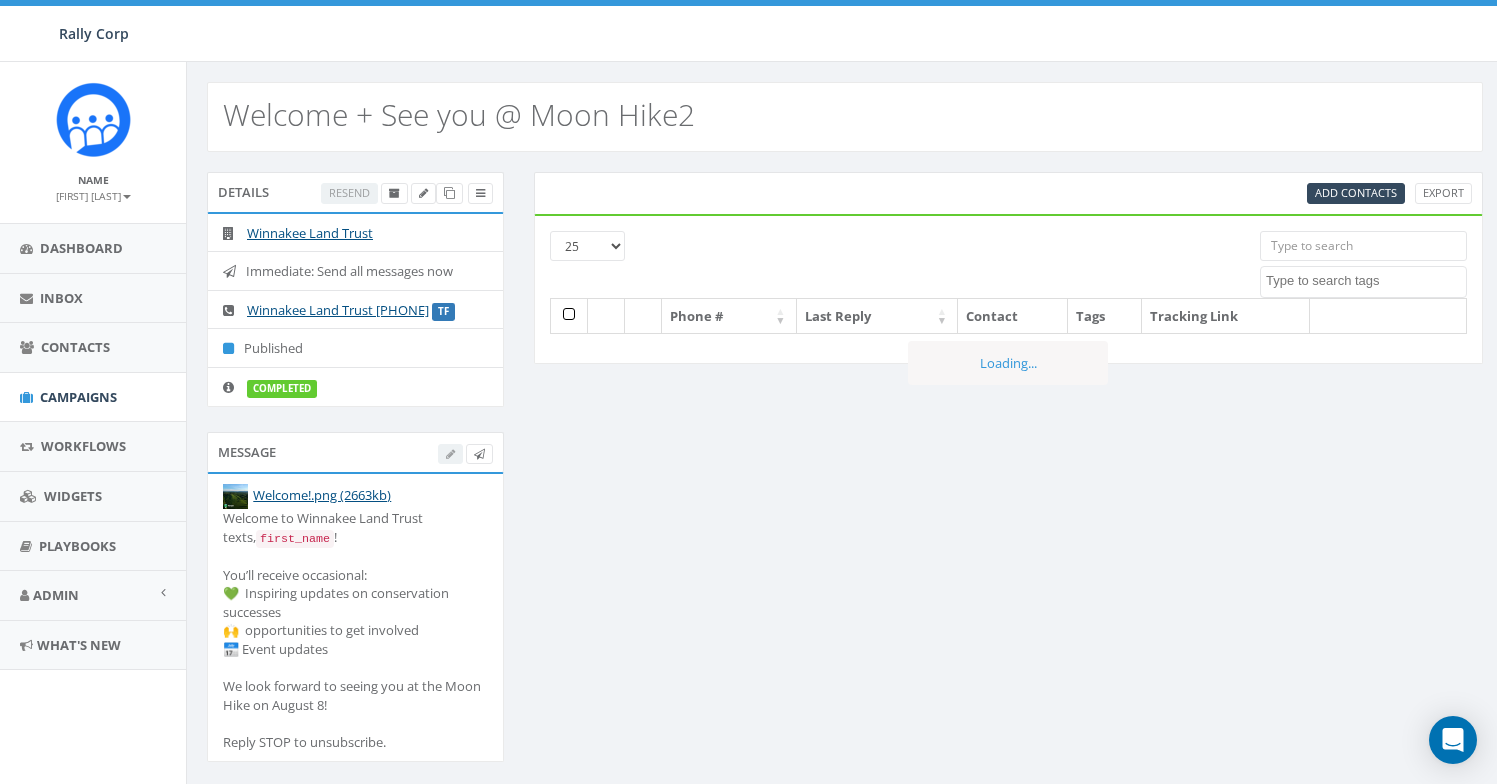 select 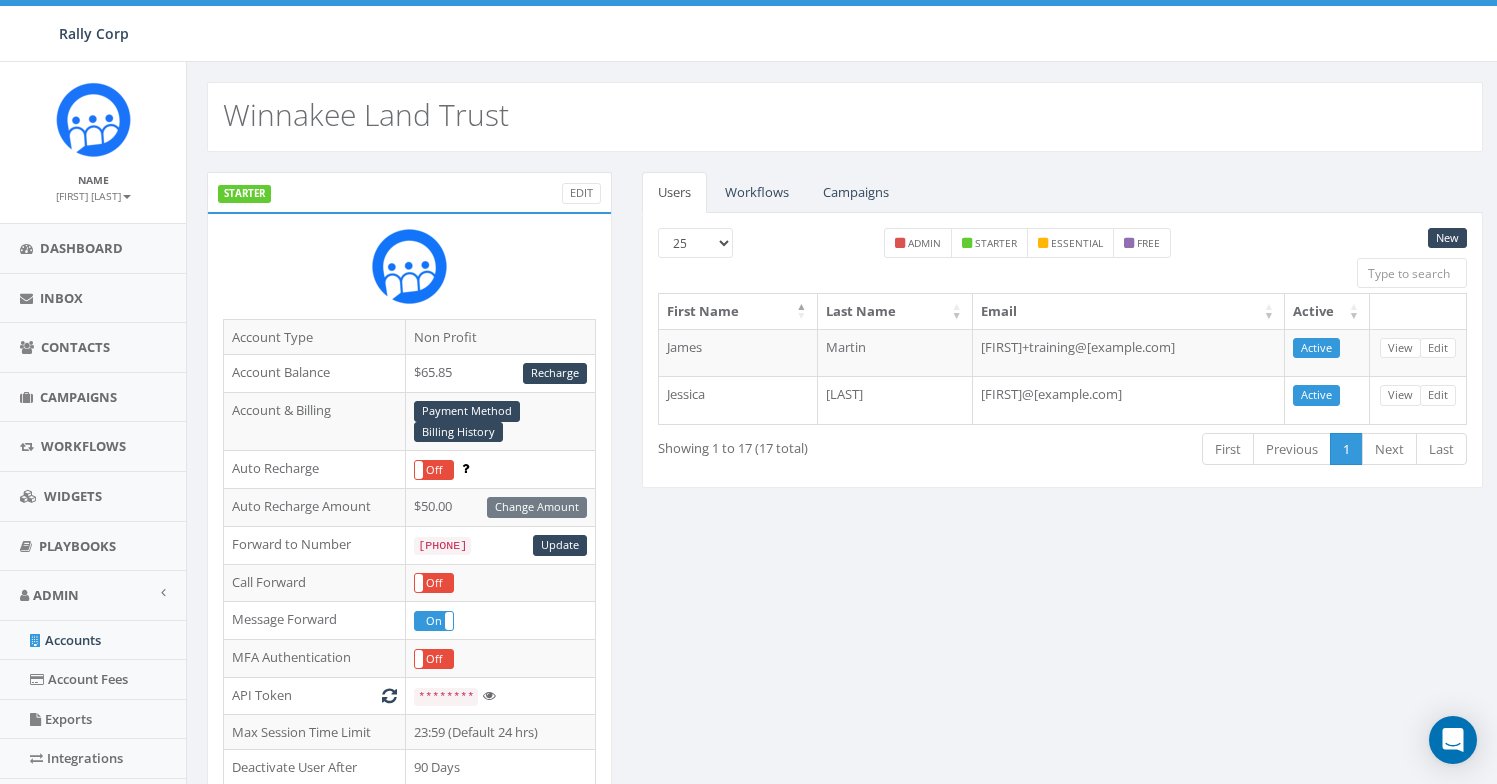 scroll, scrollTop: 0, scrollLeft: 0, axis: both 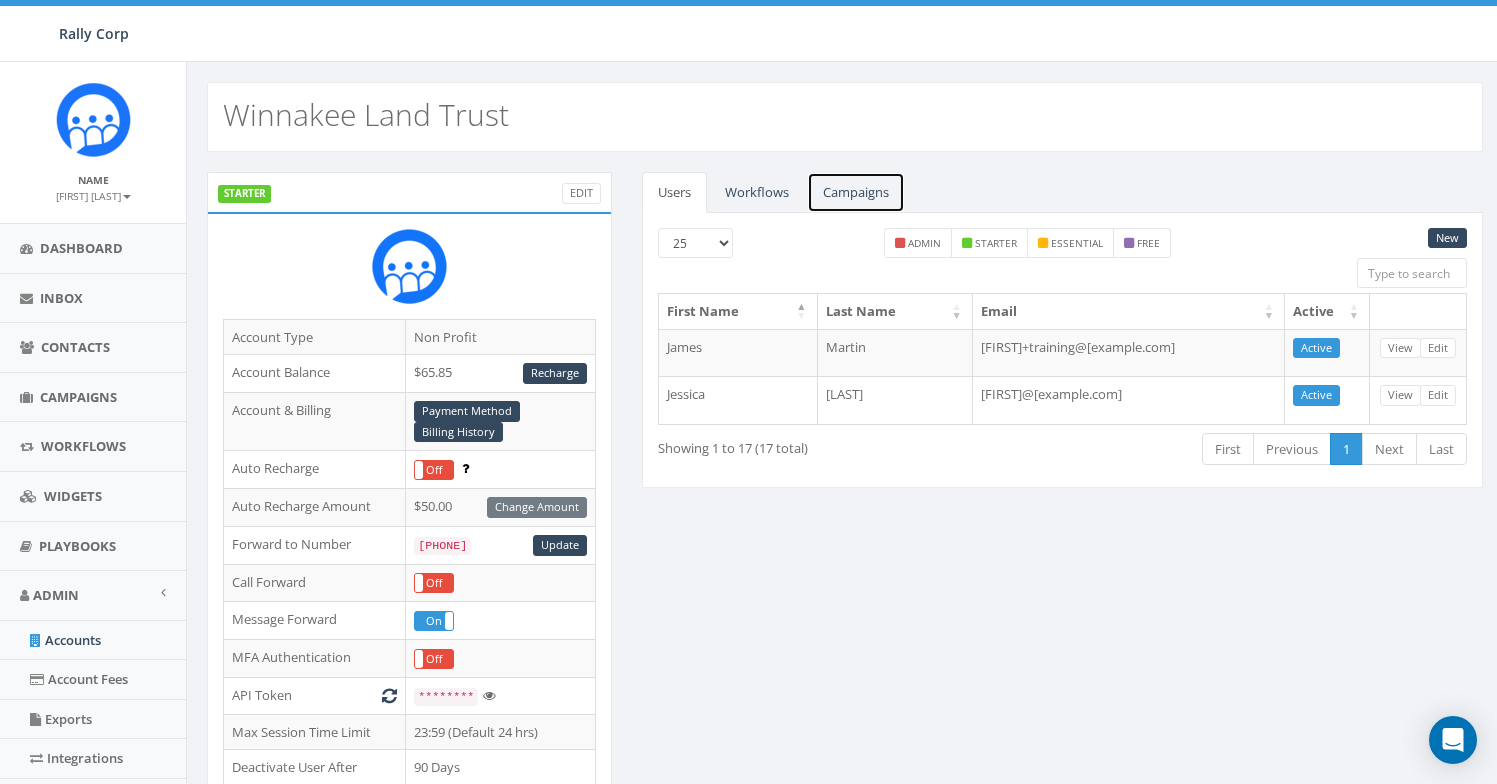 click on "Campaigns" at bounding box center [856, 192] 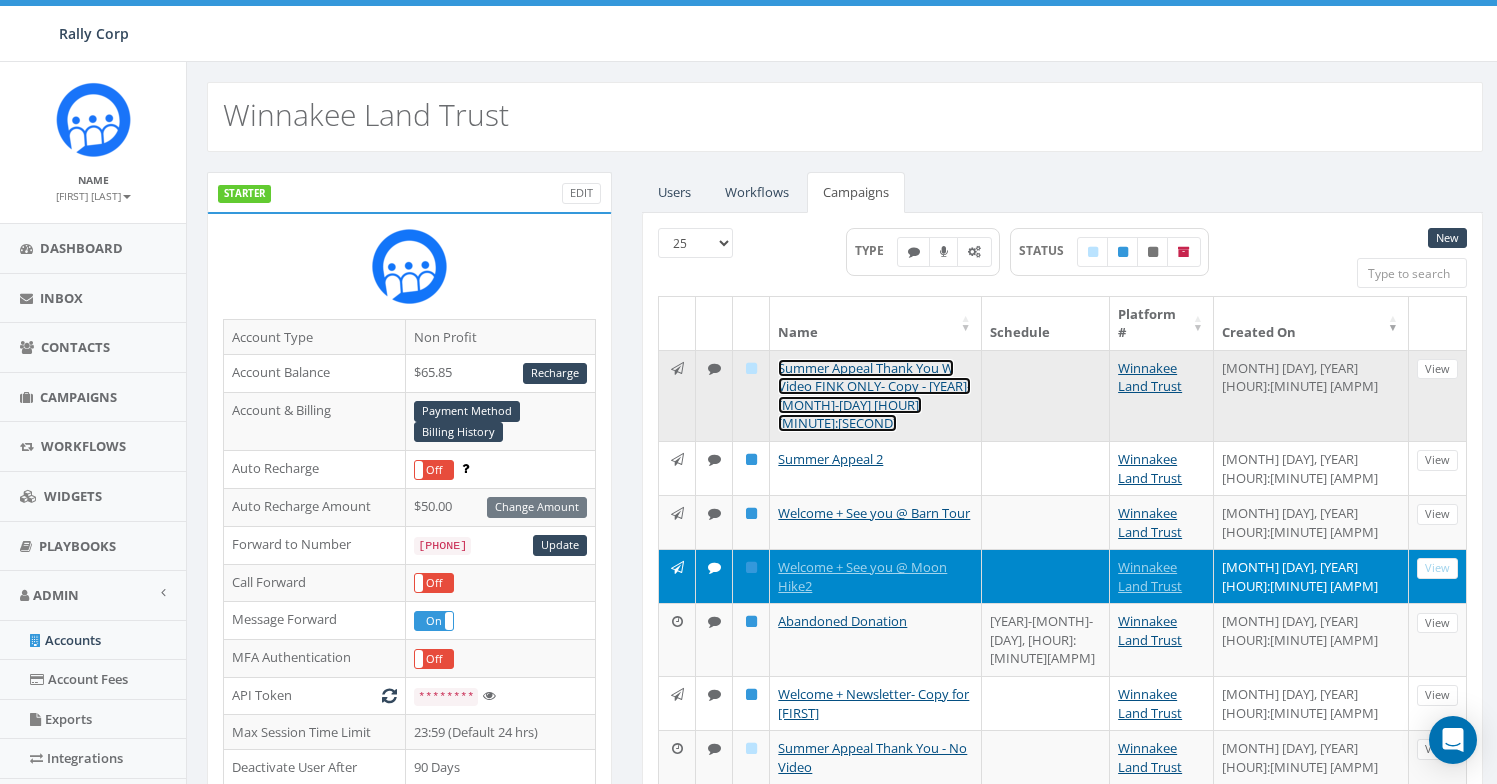 click on "[FIRST] [LAST] Thank You W Video FINK ONLY- Copy - [DATE] [TIME]" at bounding box center [874, 396] 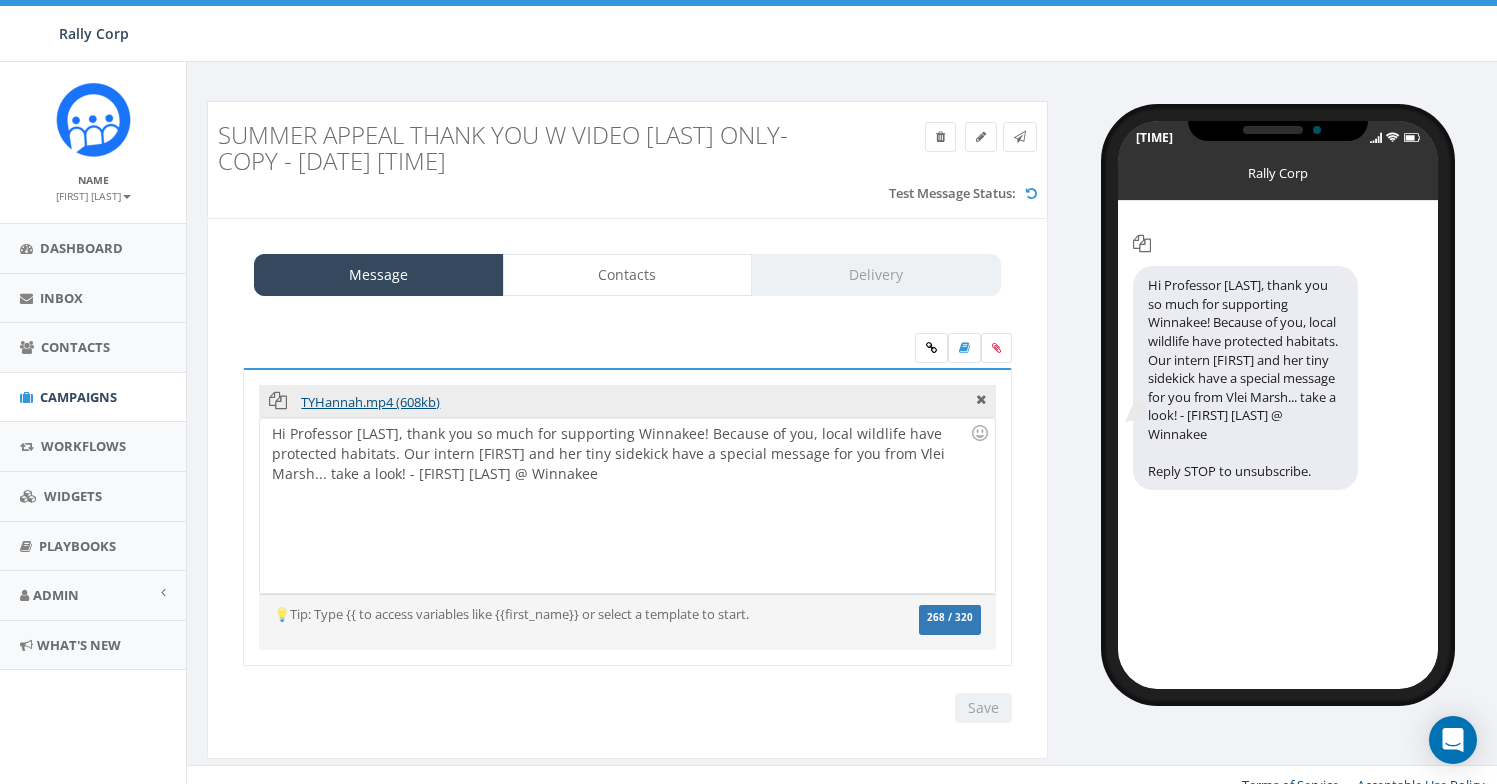 scroll, scrollTop: 0, scrollLeft: 0, axis: both 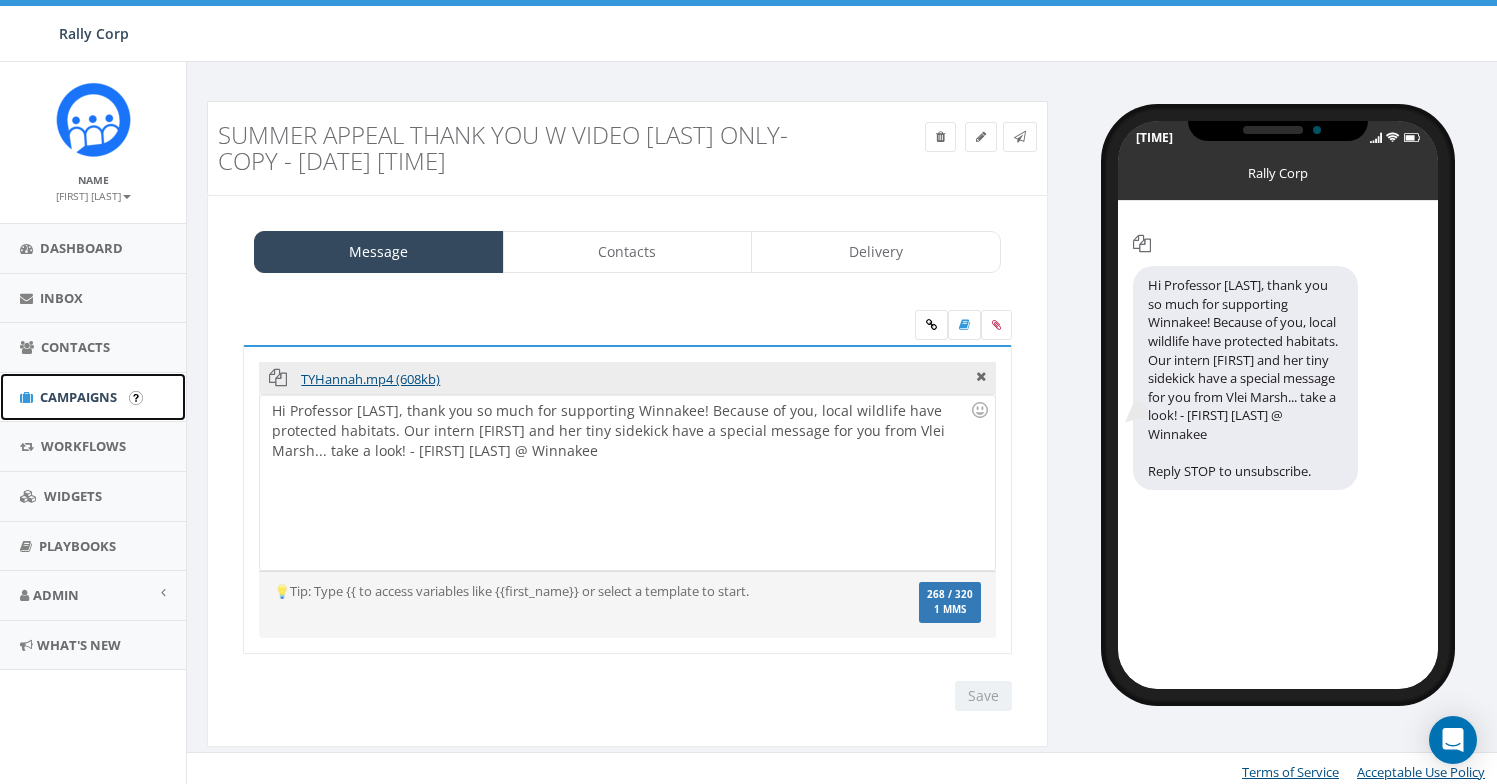 click on "Campaigns" at bounding box center [78, 397] 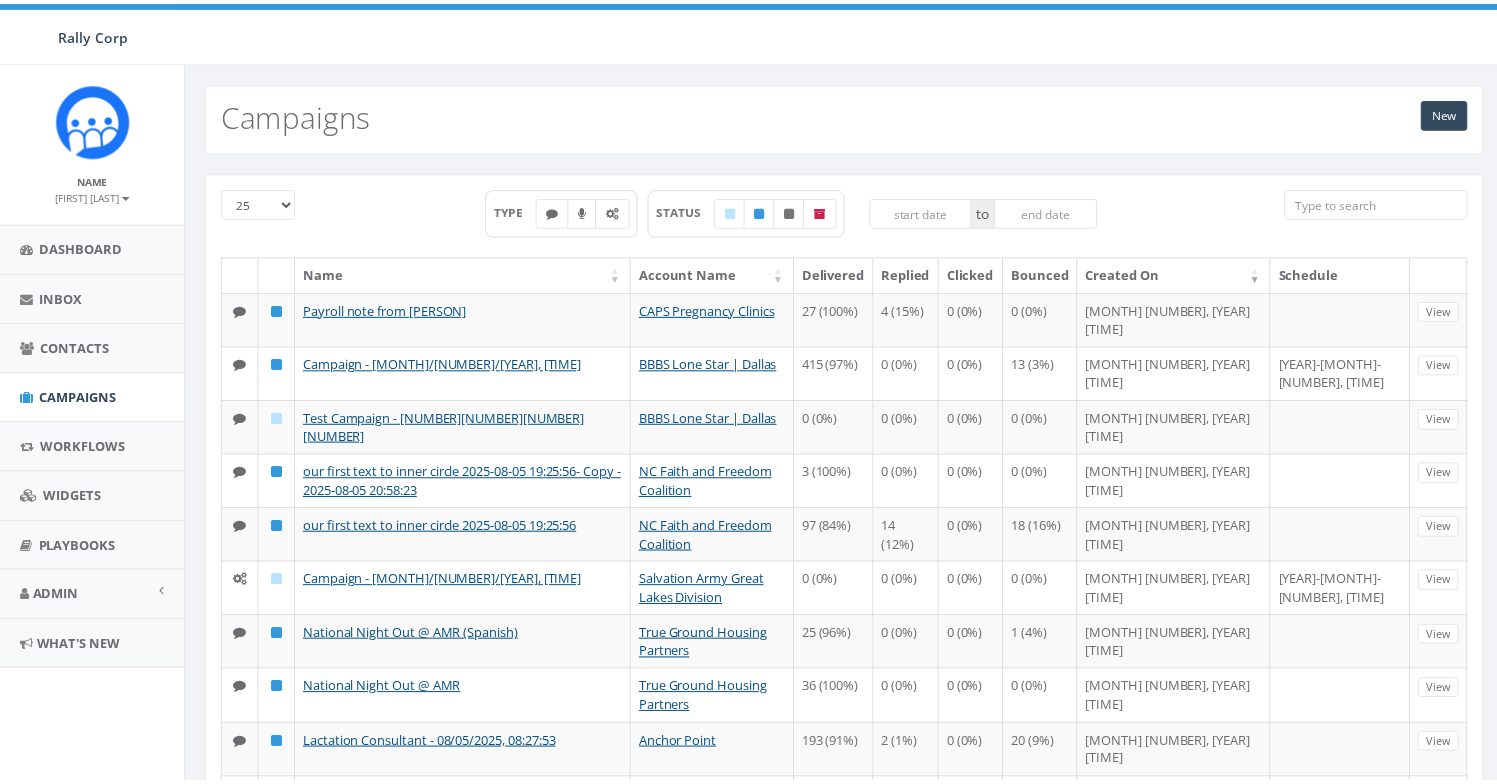 scroll, scrollTop: 0, scrollLeft: 0, axis: both 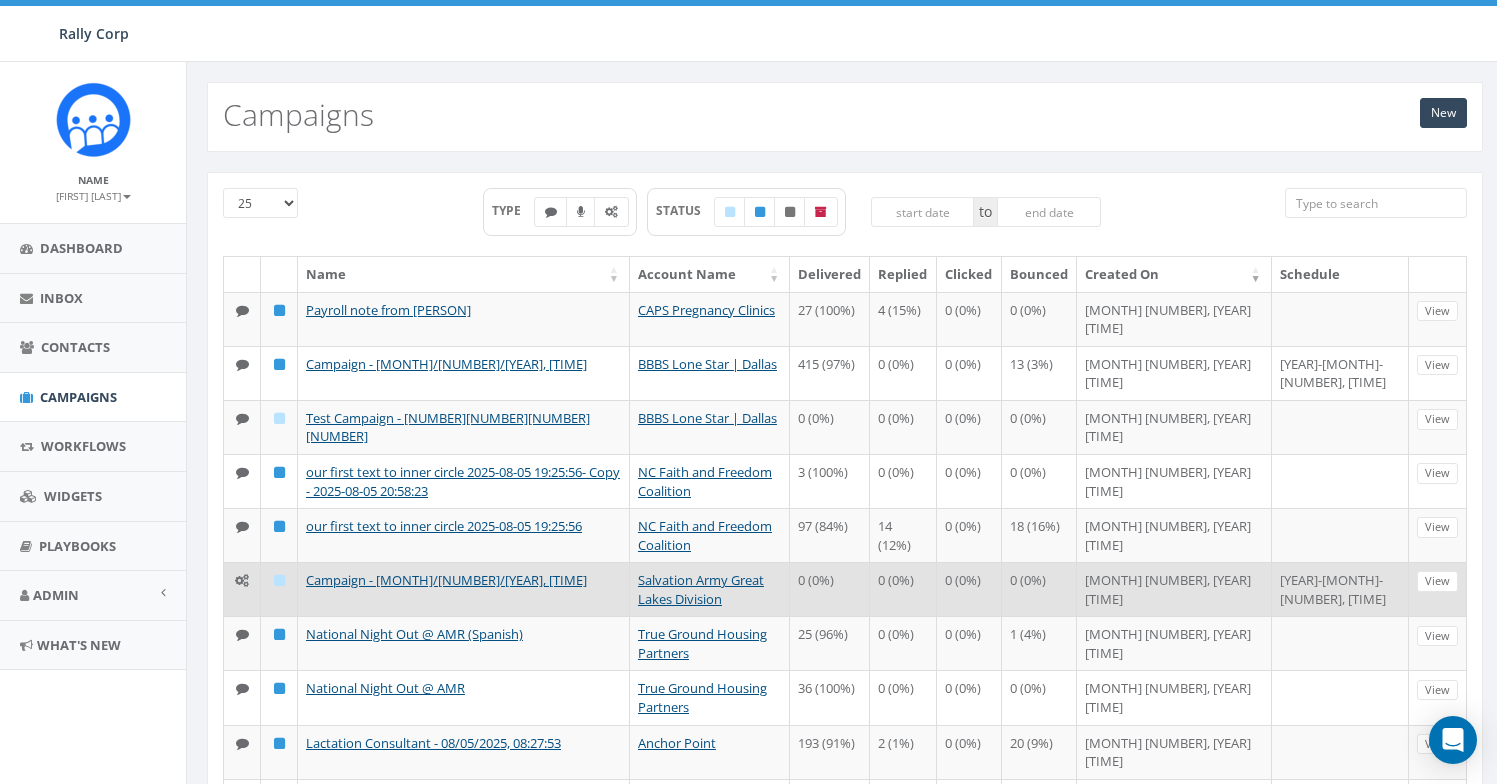 click on "Campaign - [MONTH]/[NUMBER]/[YEAR], [TIME]" at bounding box center [464, 589] 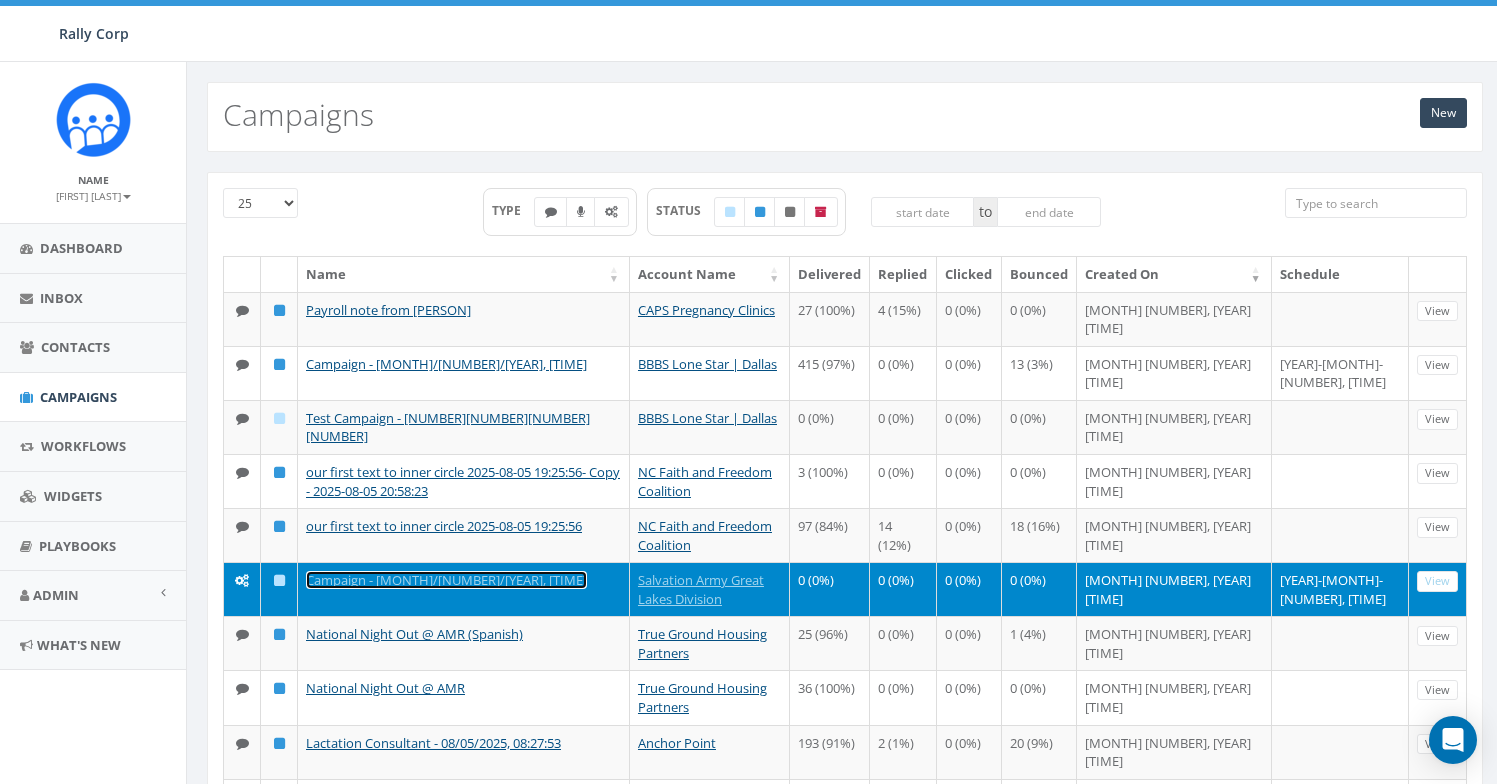 click on "Campaign - [MONTH]/[NUMBER]/[YEAR], [TIME]" at bounding box center (446, 580) 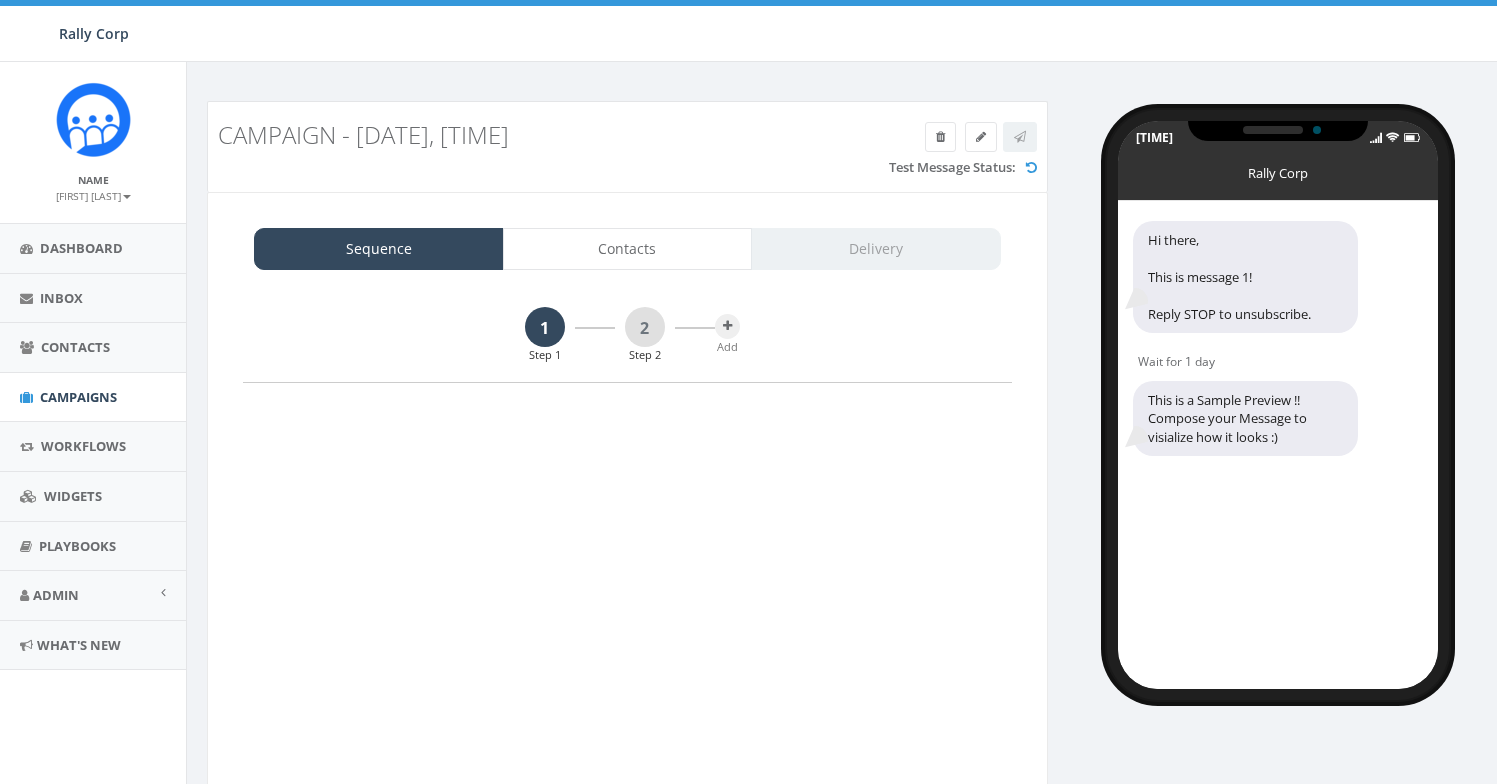scroll, scrollTop: 0, scrollLeft: 0, axis: both 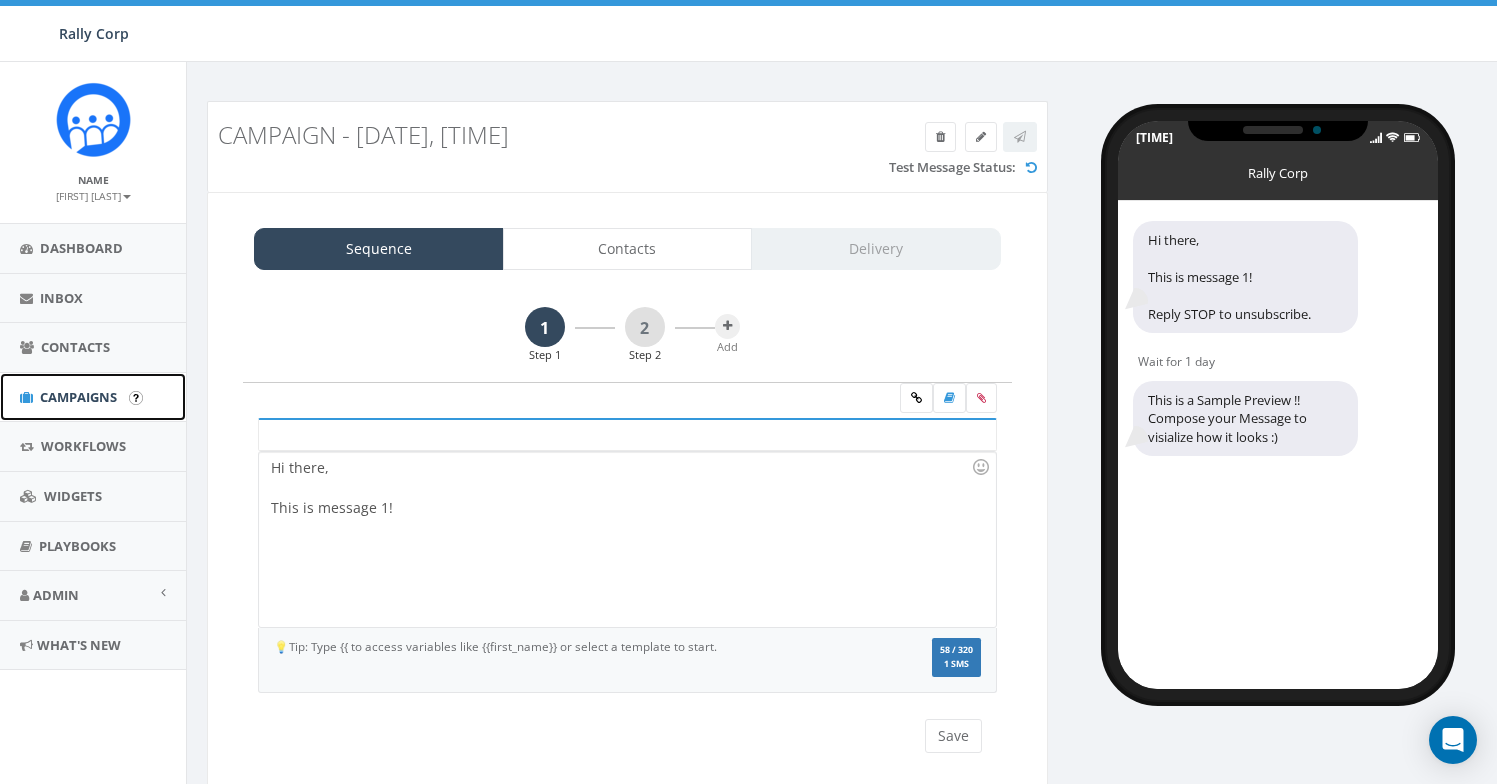 click on "Campaigns" at bounding box center (78, 397) 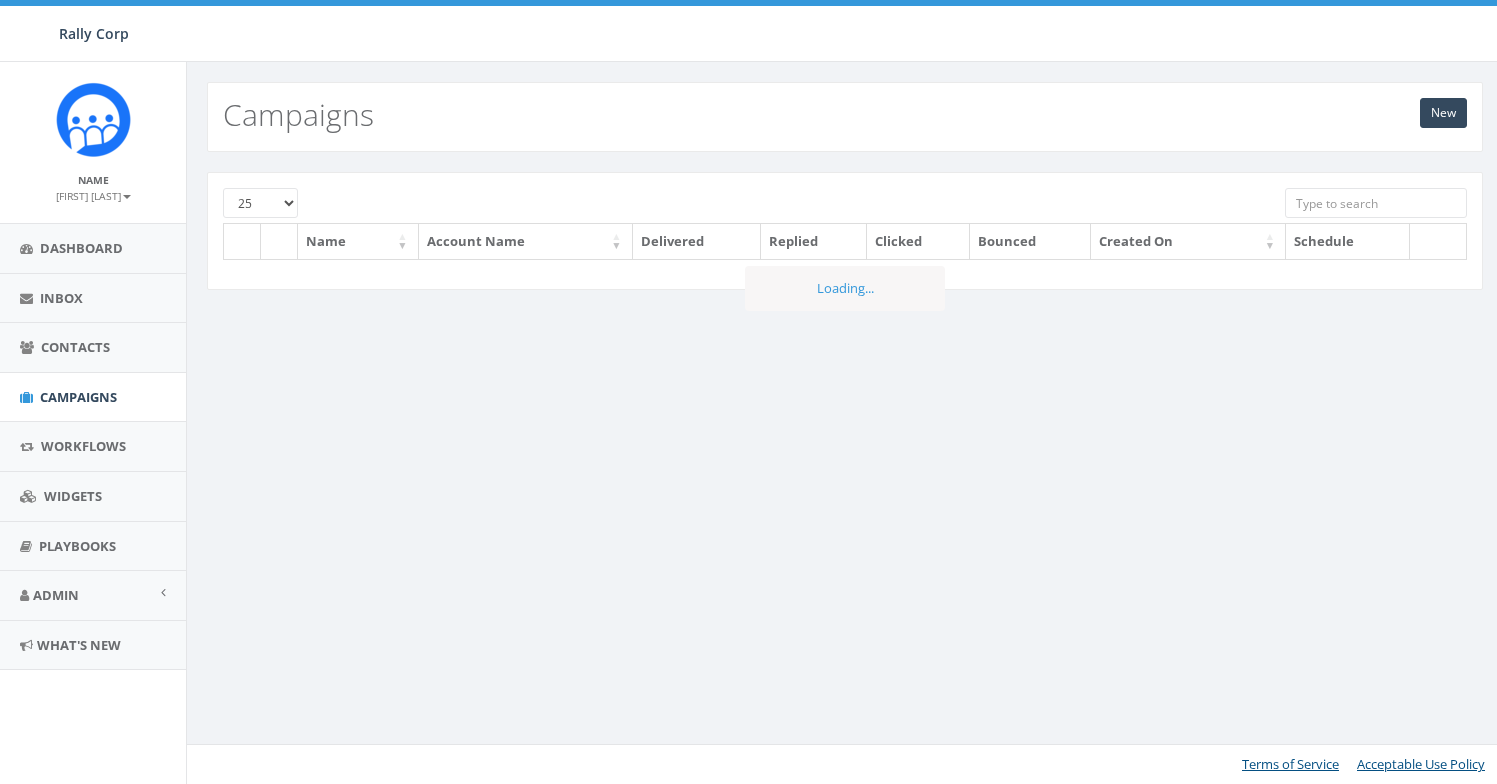 scroll, scrollTop: 0, scrollLeft: 0, axis: both 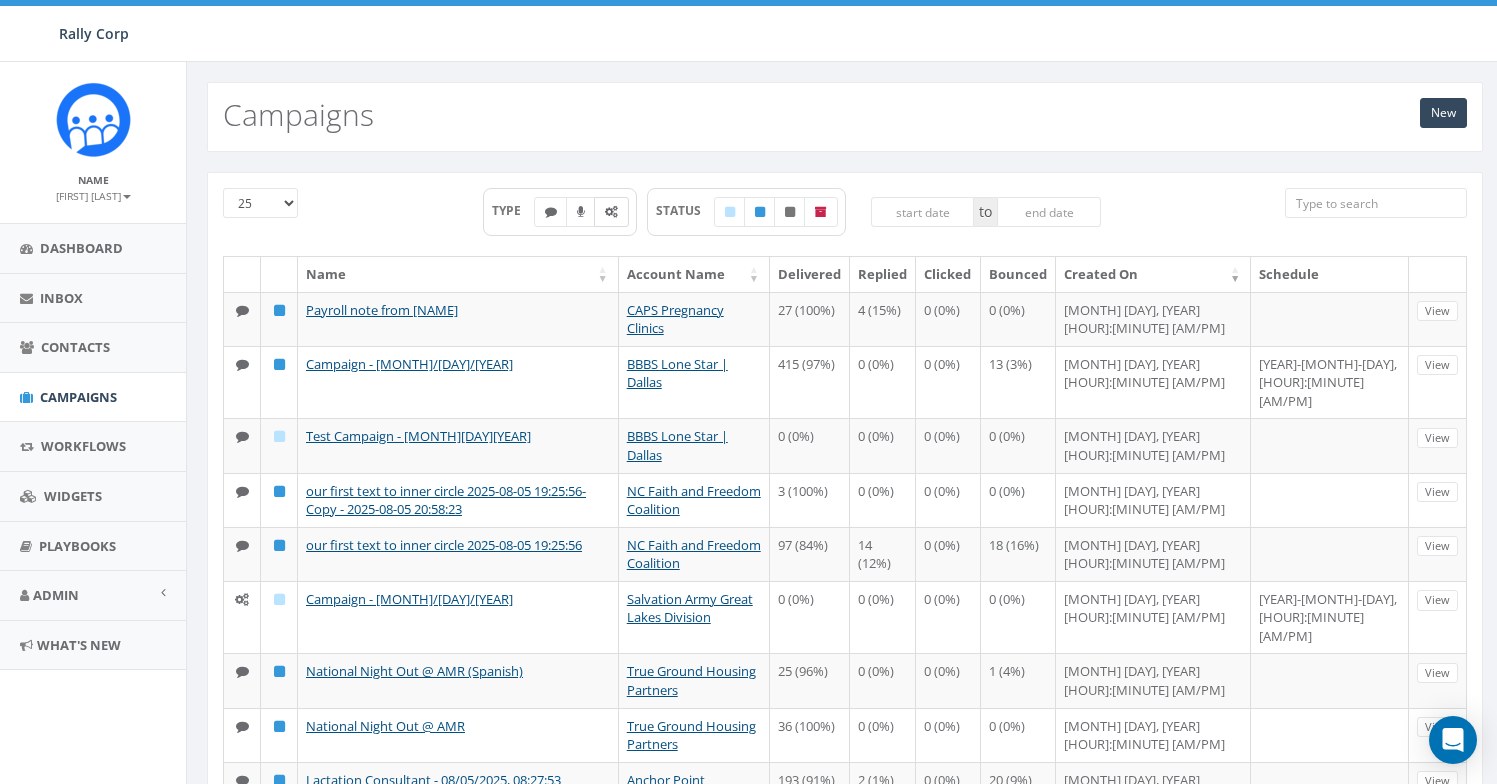 click at bounding box center (611, 212) 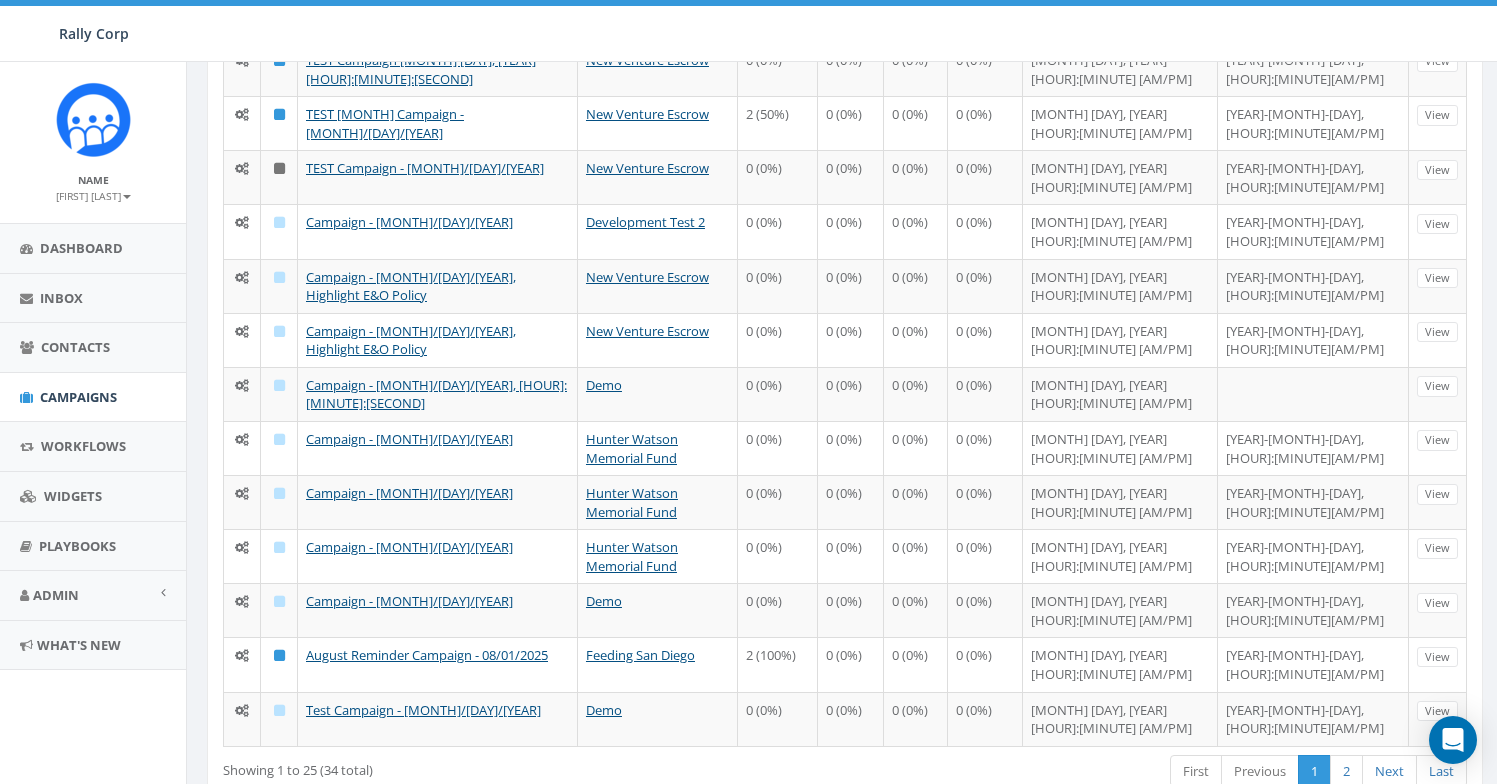 scroll, scrollTop: 926, scrollLeft: 0, axis: vertical 